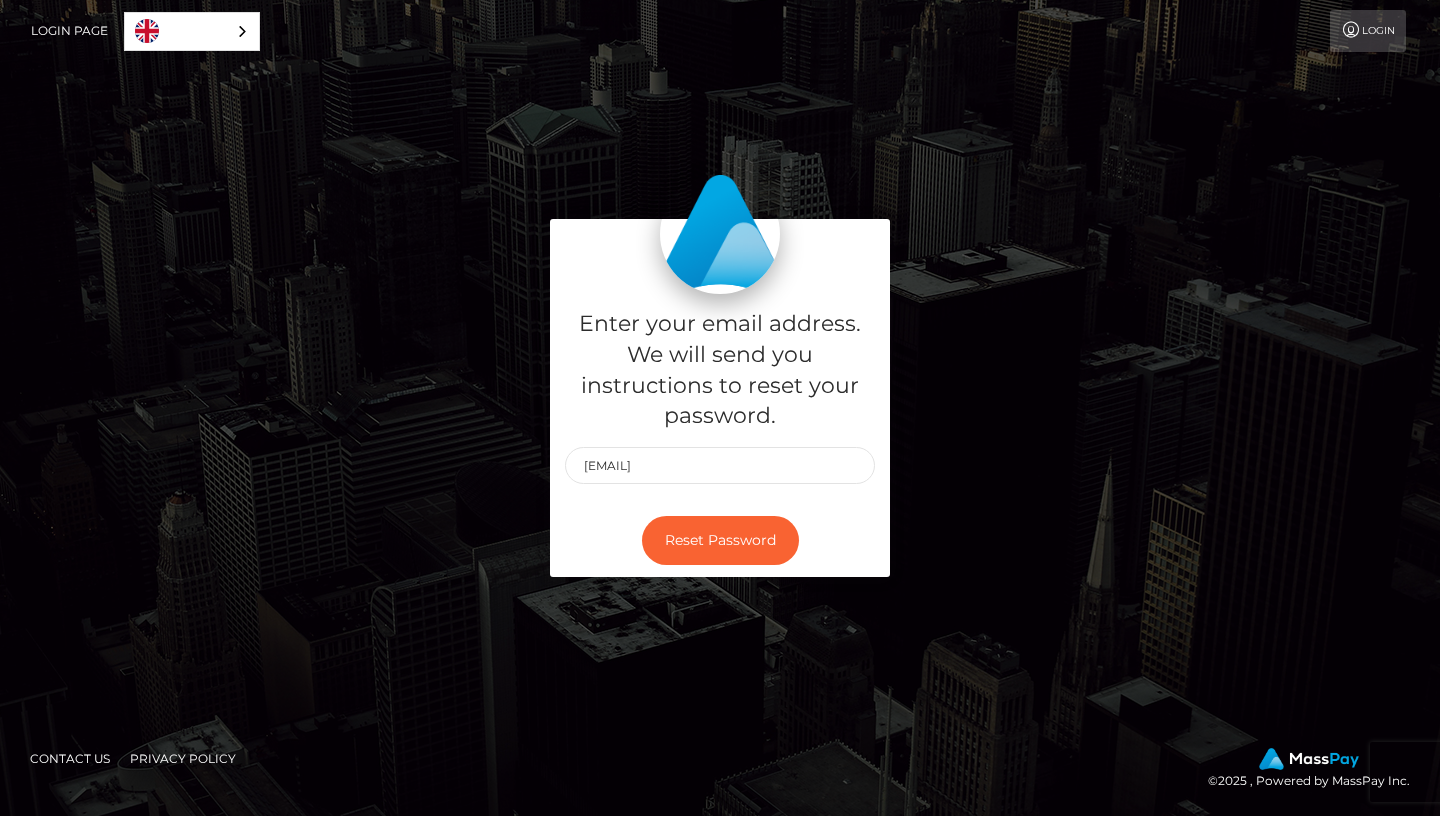 scroll, scrollTop: 0, scrollLeft: 0, axis: both 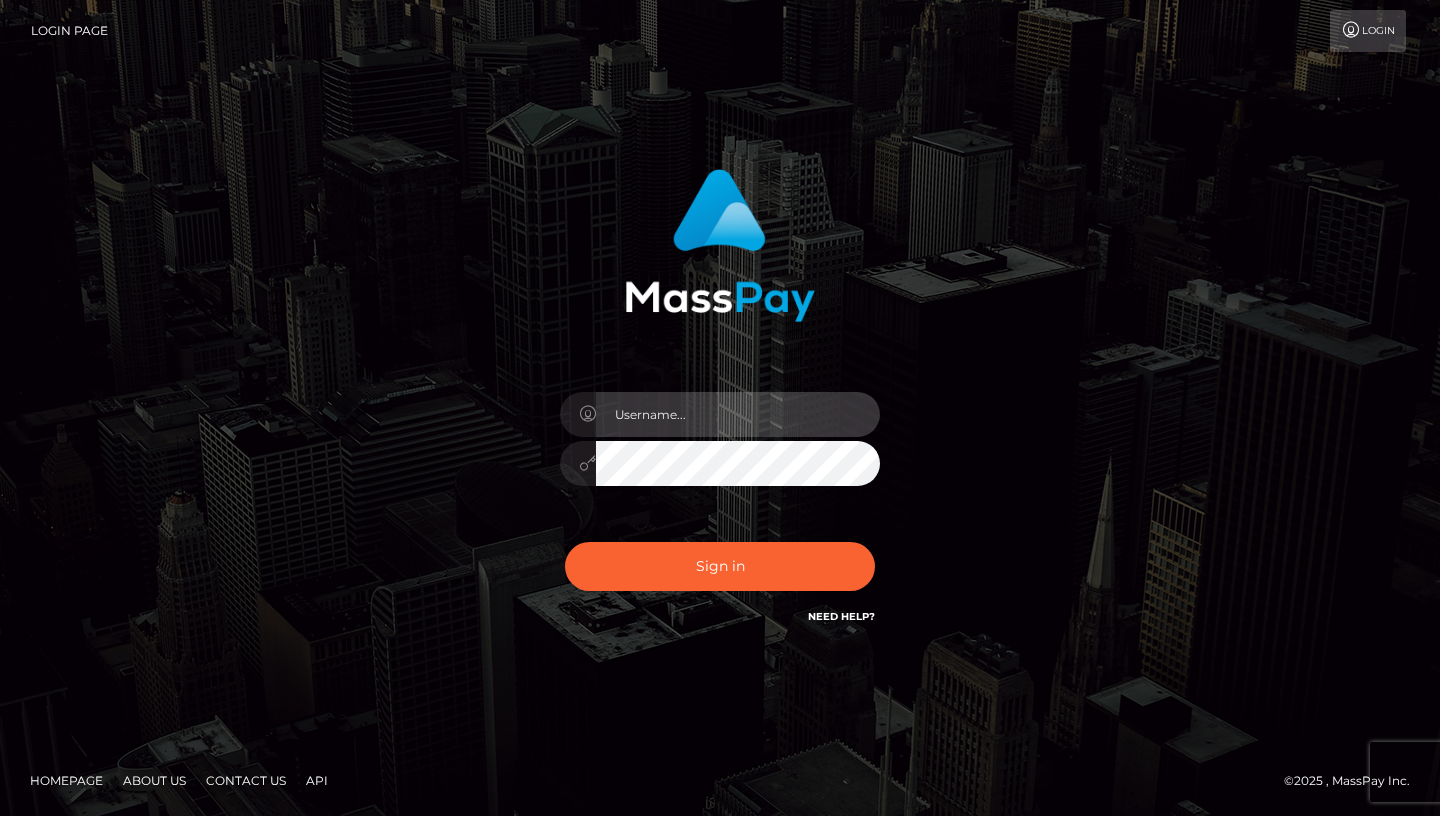 click at bounding box center (738, 414) 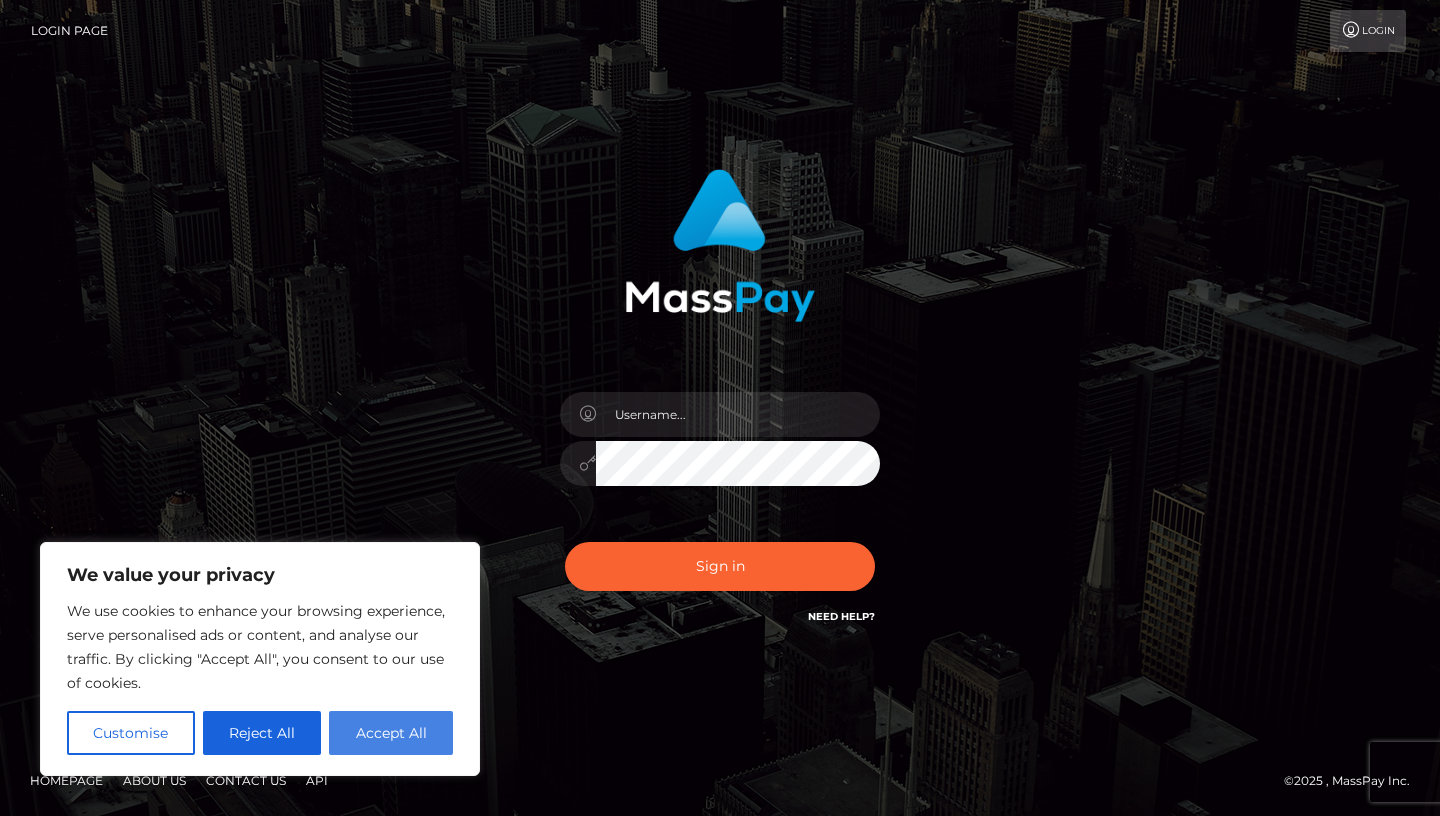 click on "Accept All" at bounding box center [391, 733] 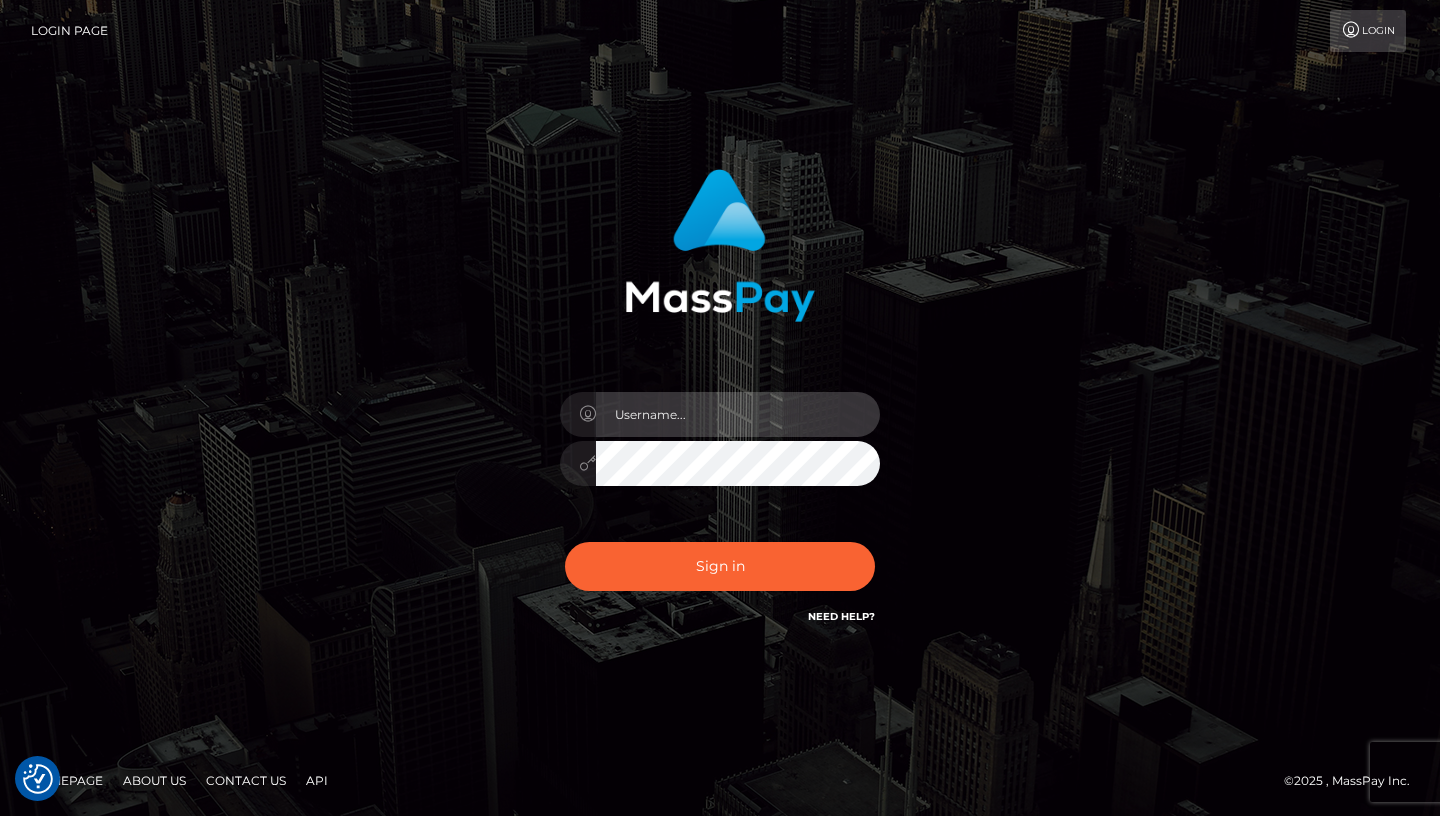 click at bounding box center (738, 414) 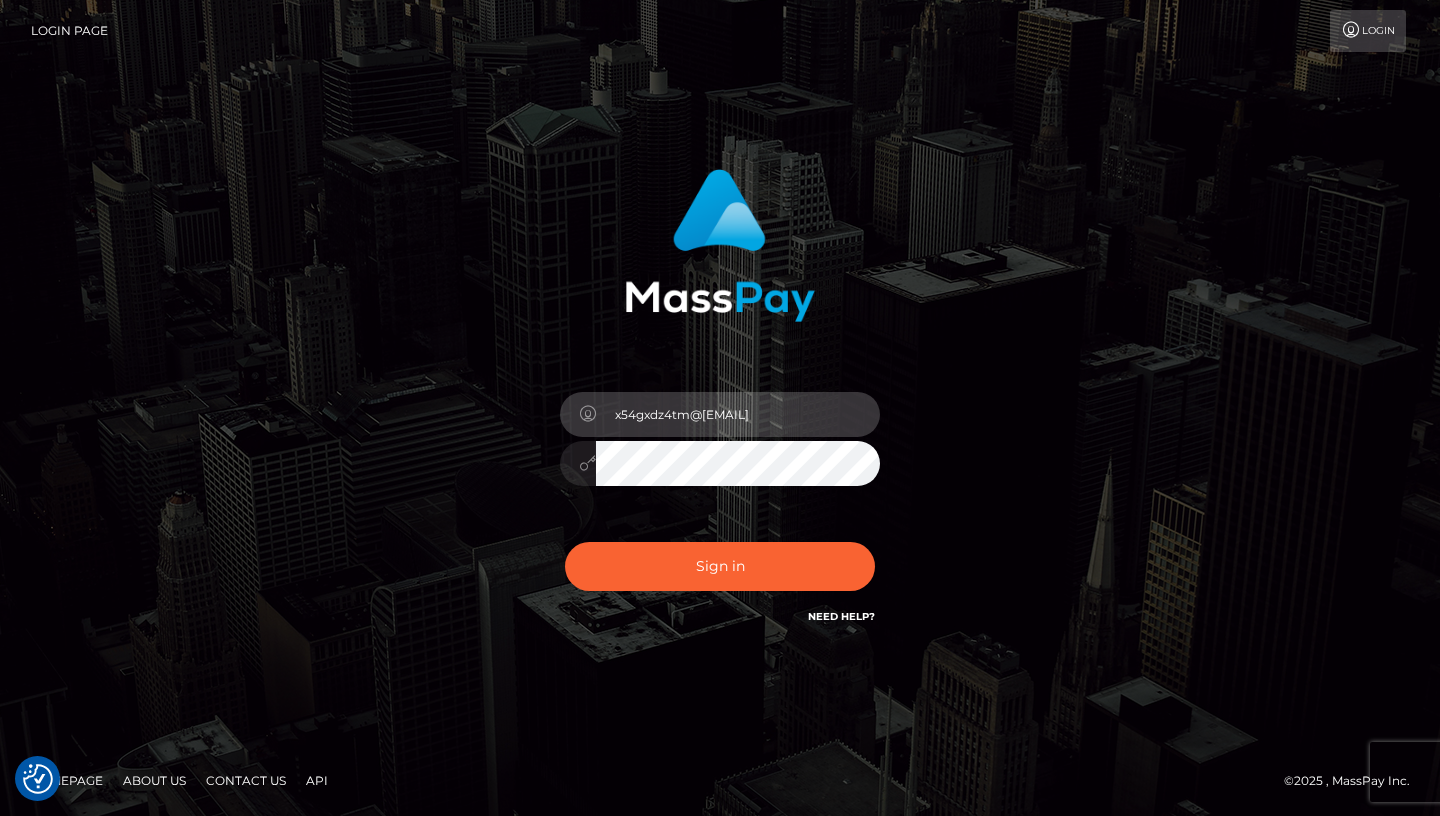 type on "x54gxdz4tm@privaterelay.com" 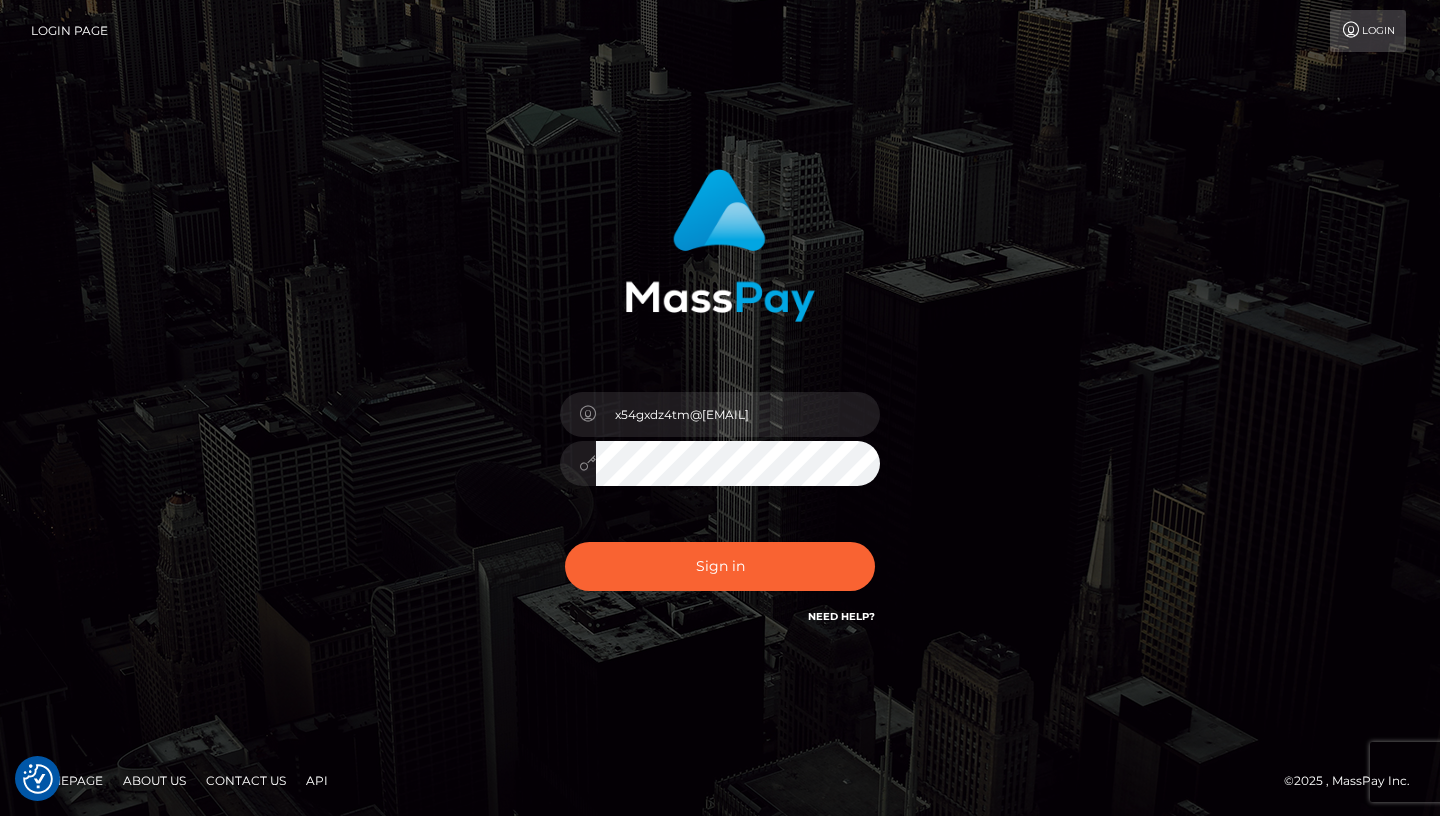 click on "x54gxdz4tm@privaterelay.com" at bounding box center (720, 408) 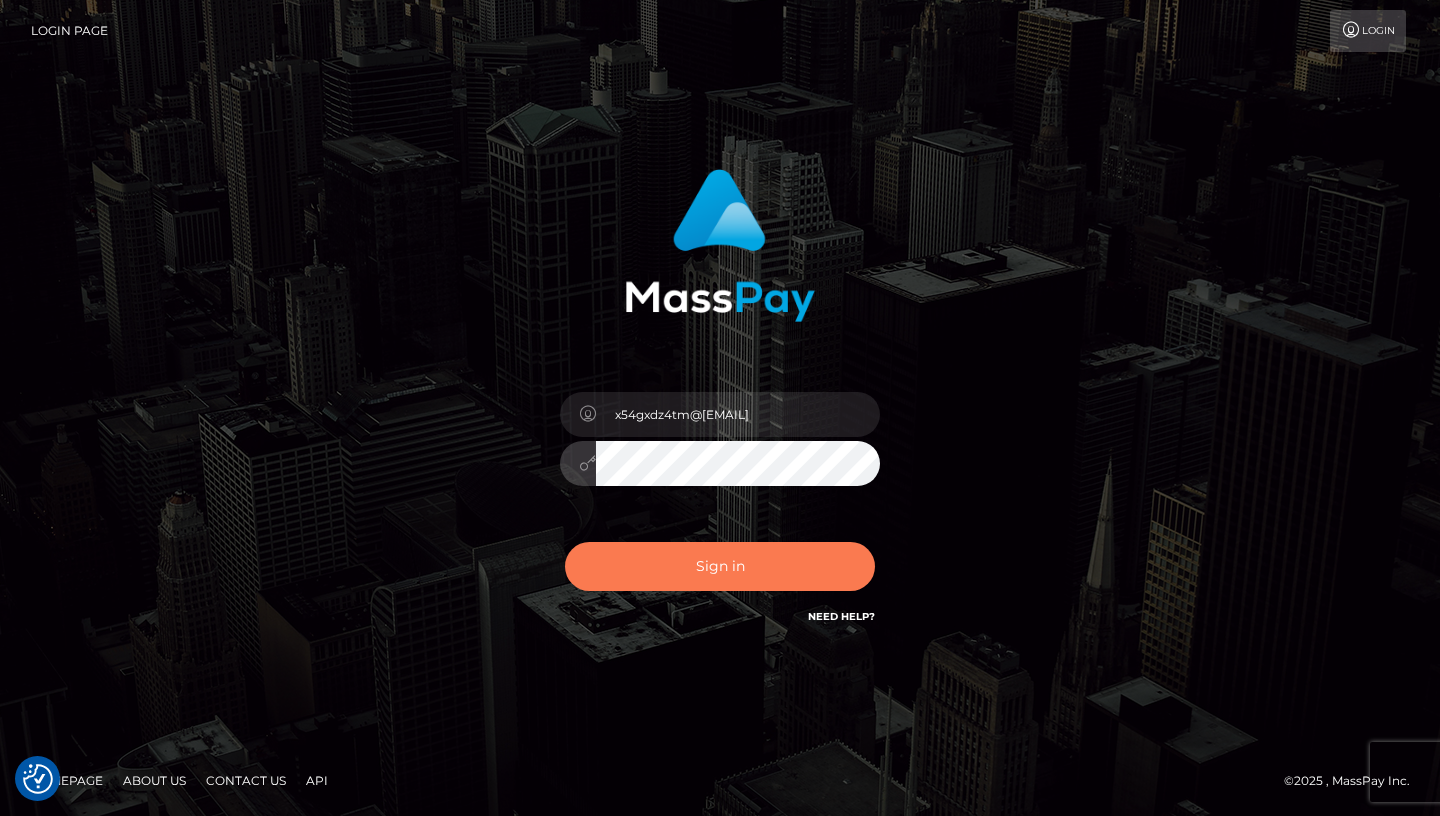 click on "Sign in" at bounding box center [720, 566] 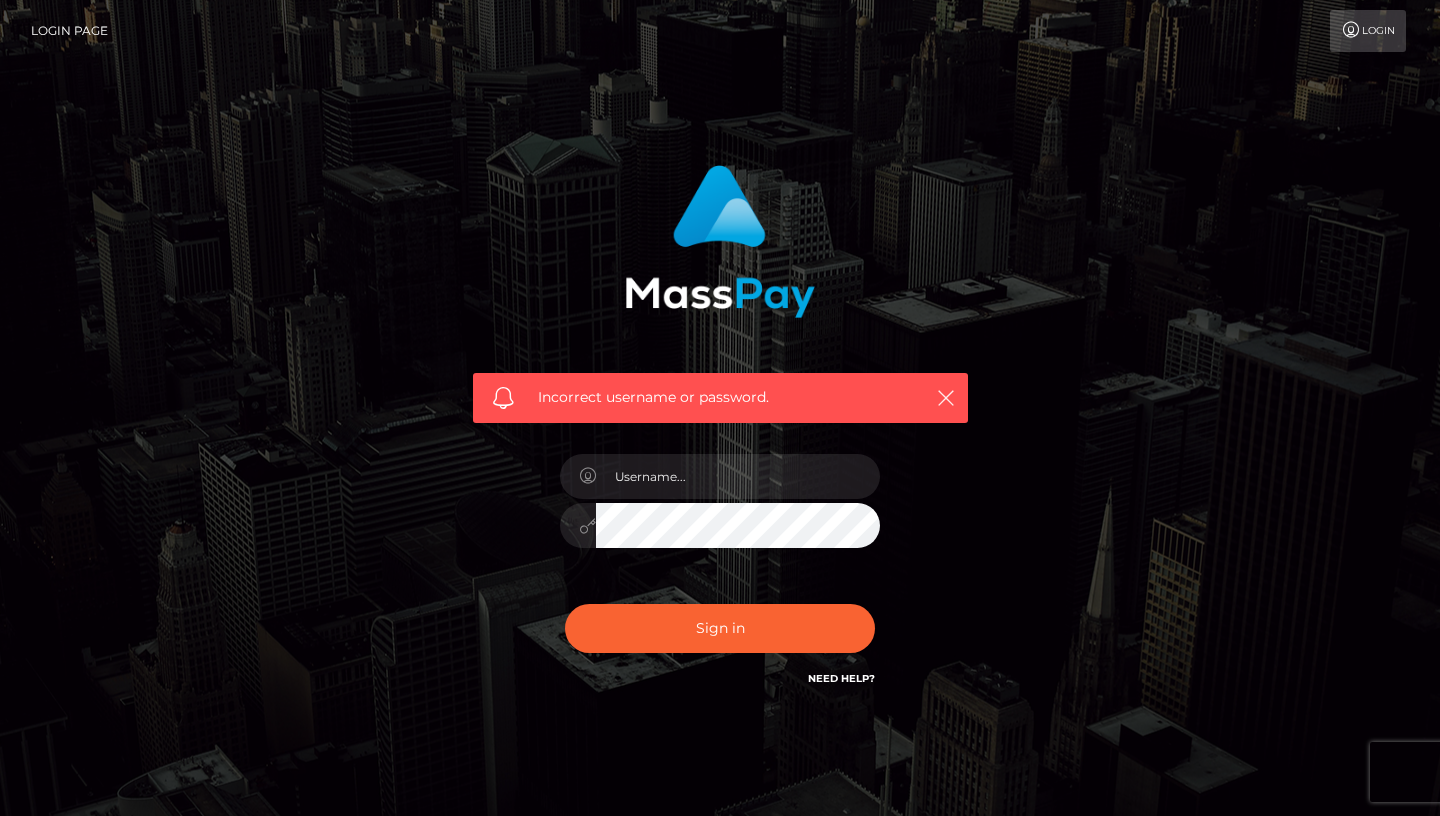 scroll, scrollTop: 0, scrollLeft: 0, axis: both 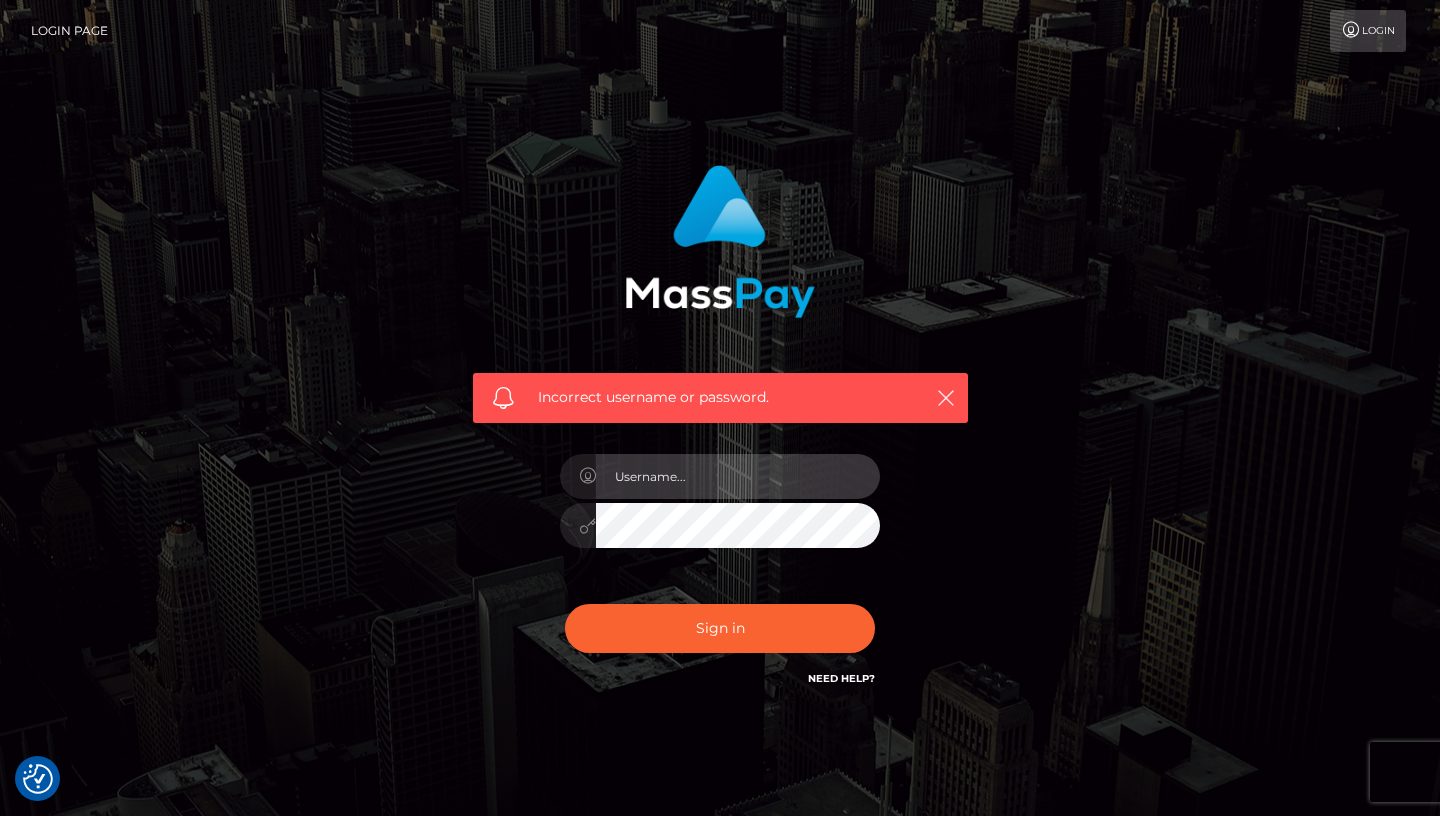 click at bounding box center [738, 476] 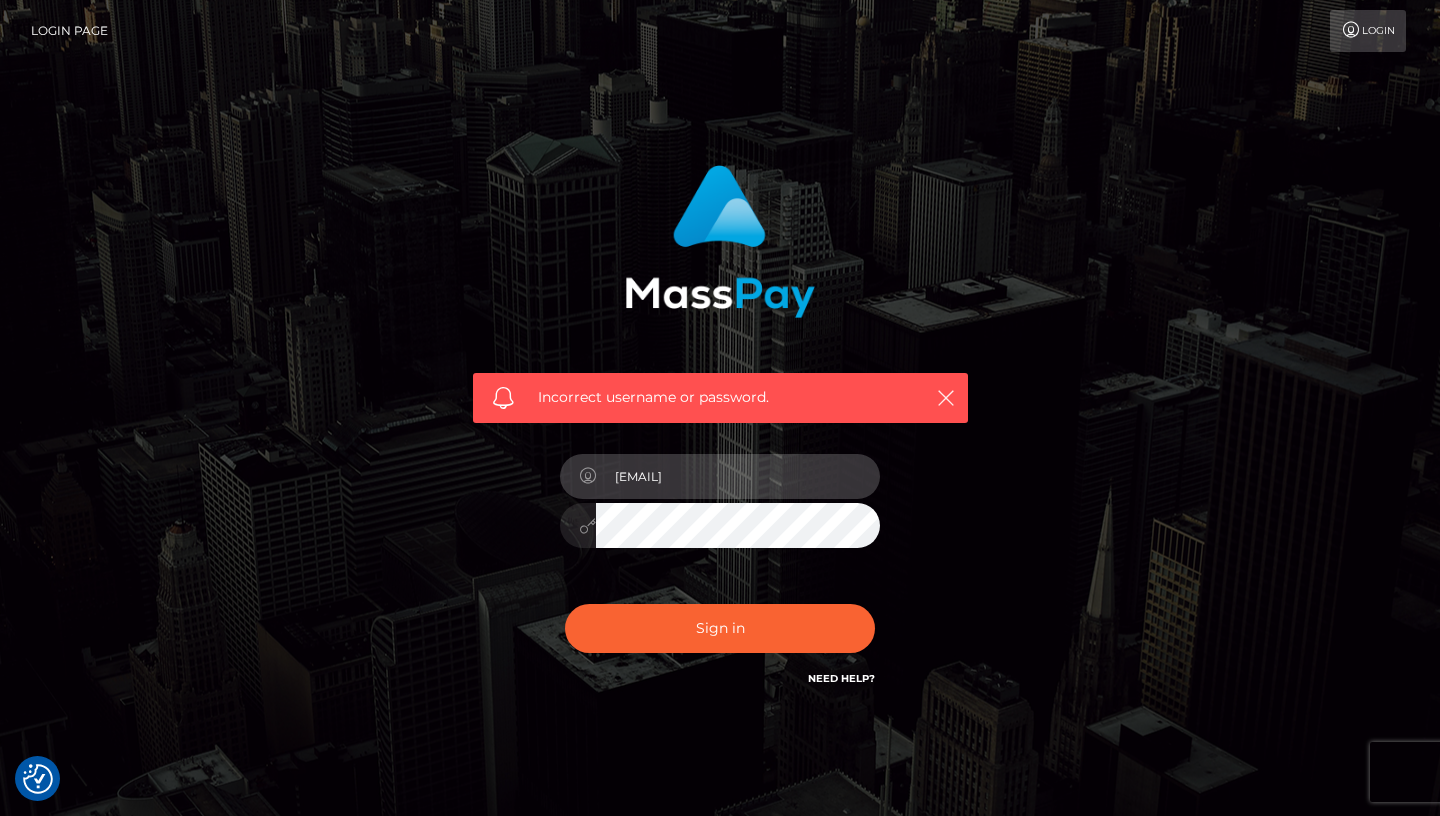 type on "x54gxdz4tm@[EMAIL]" 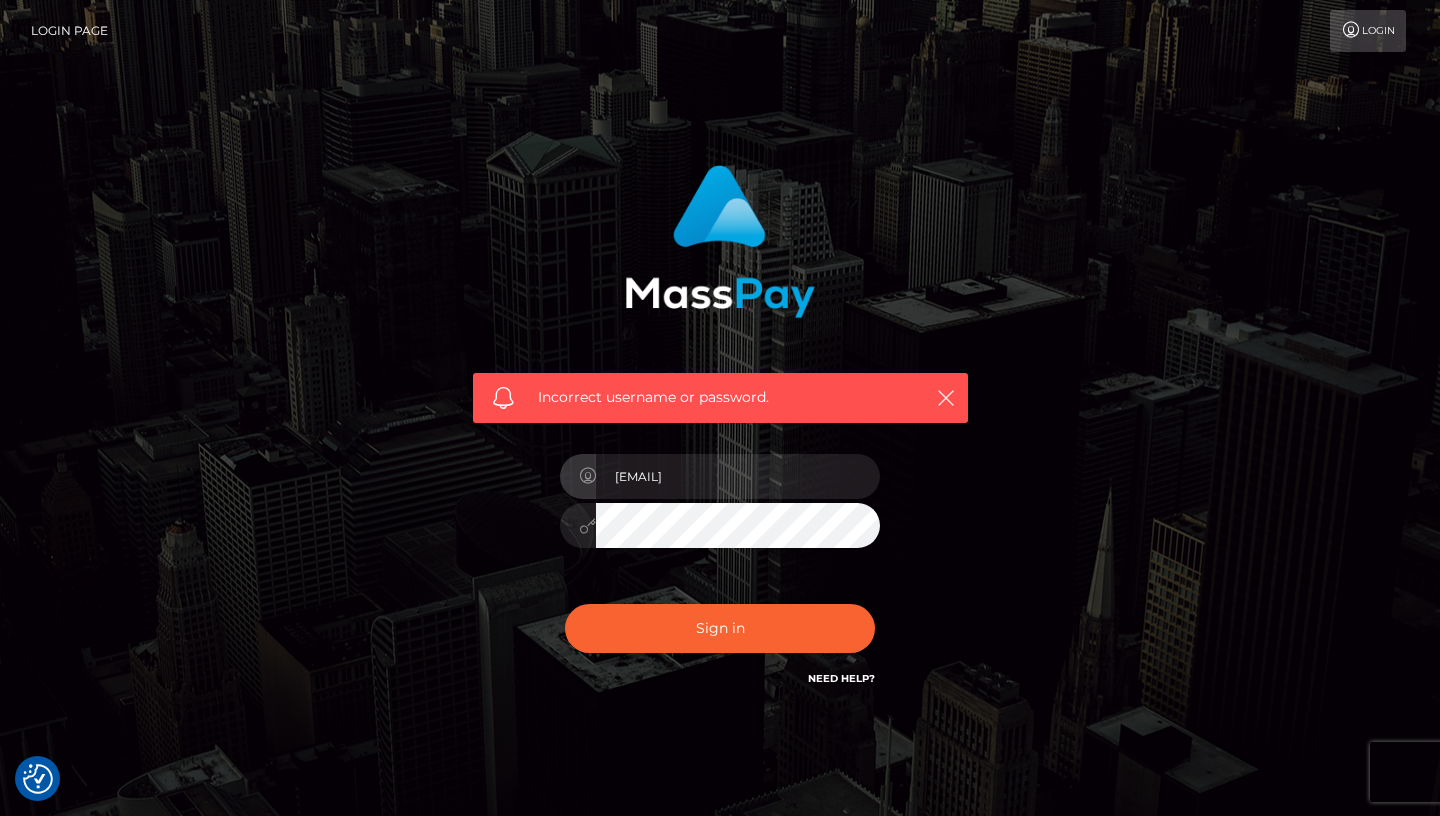 click on "Incorrect username or password.
x54gxdz4tm@[EMAIL]" at bounding box center [720, 437] 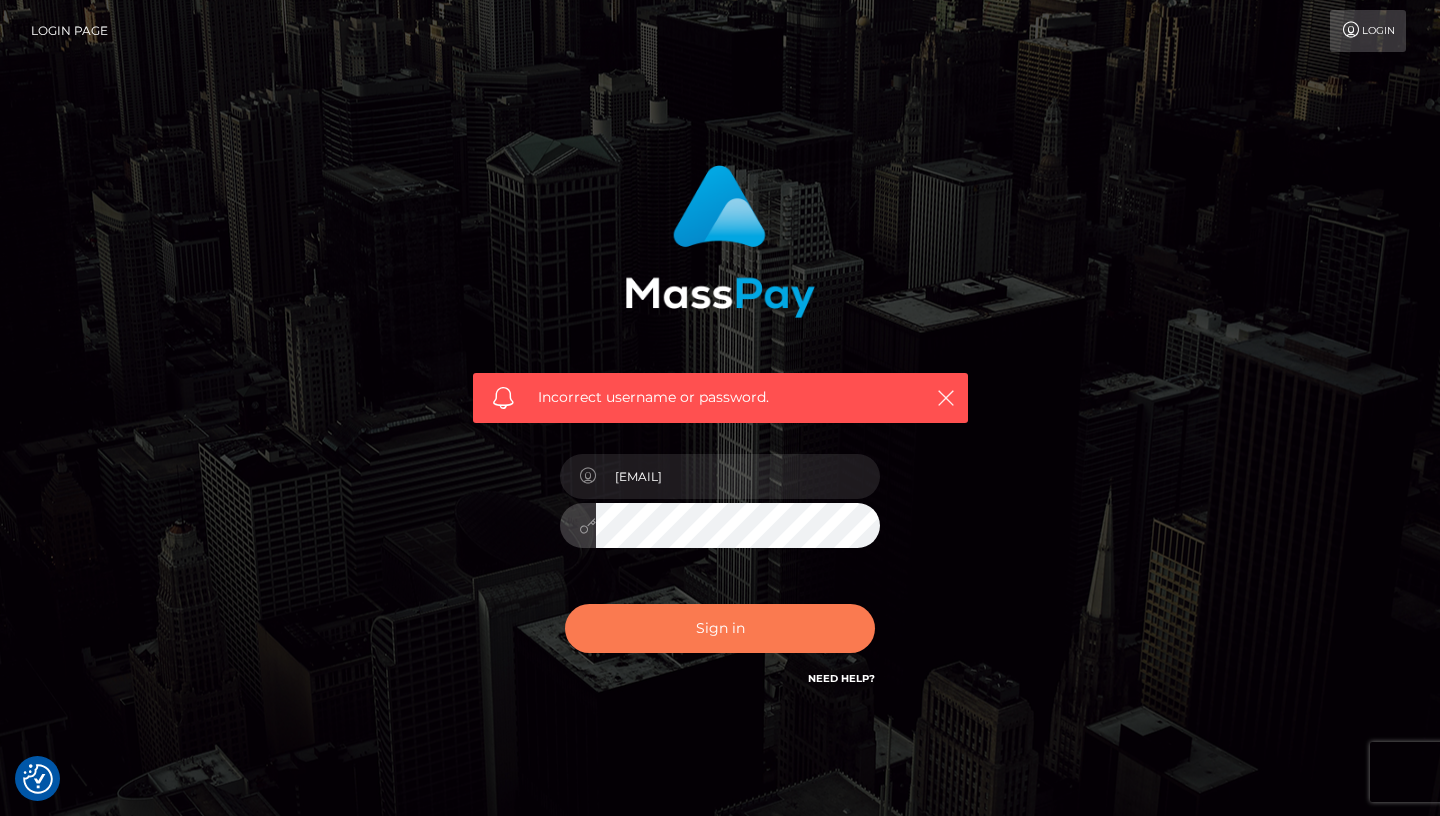click on "Sign in" at bounding box center (720, 628) 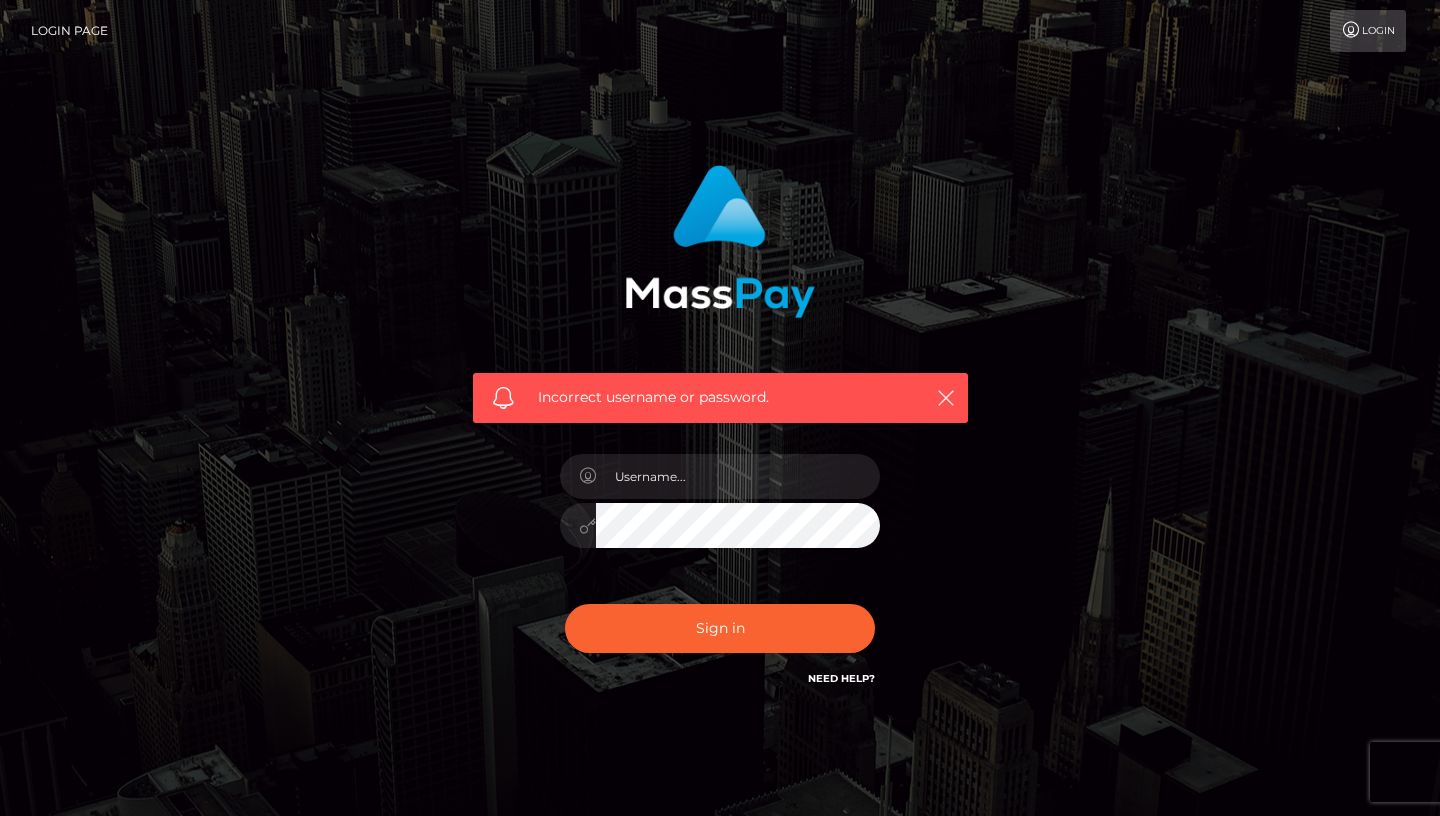 scroll, scrollTop: 0, scrollLeft: 0, axis: both 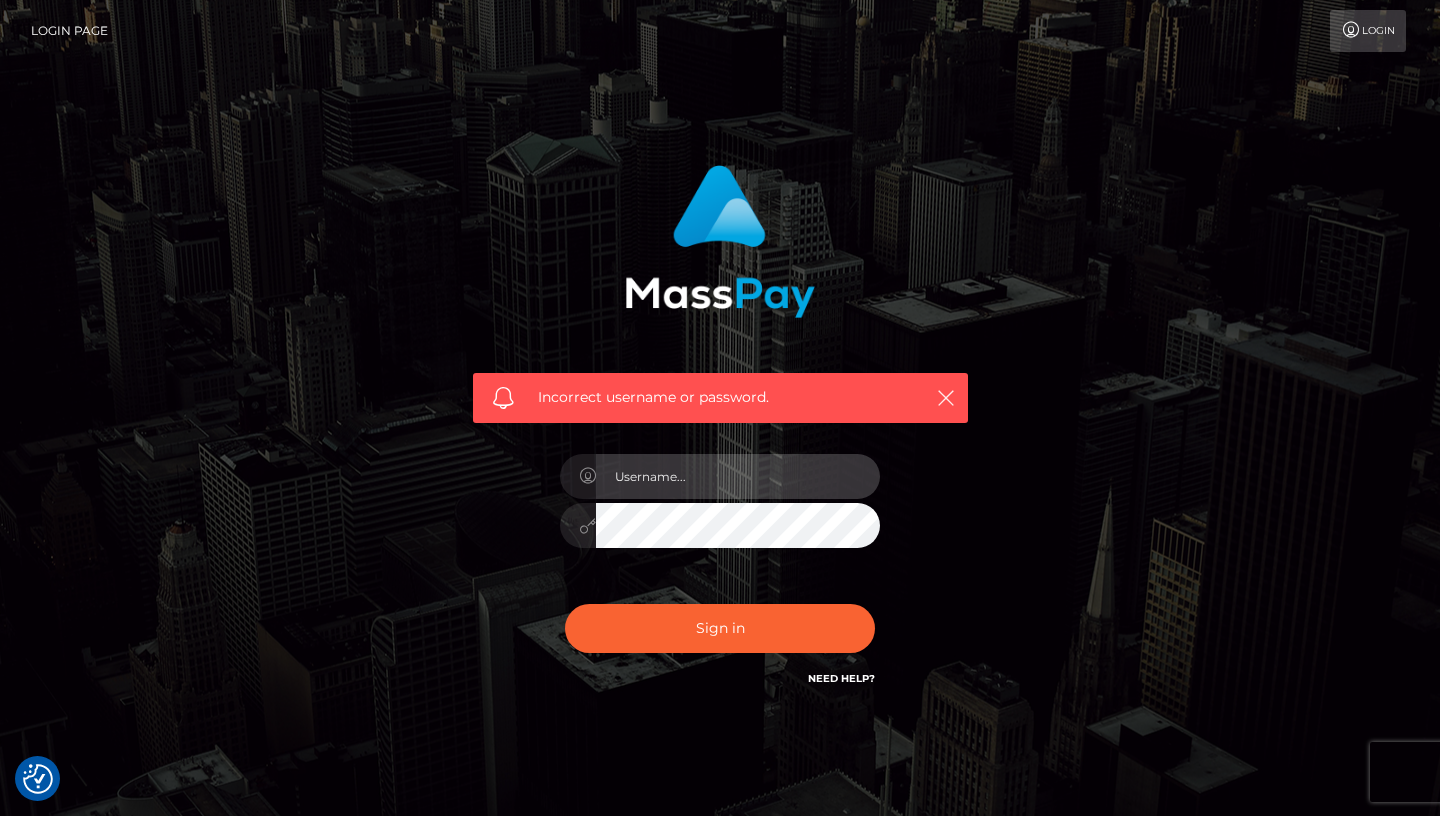 click at bounding box center [738, 476] 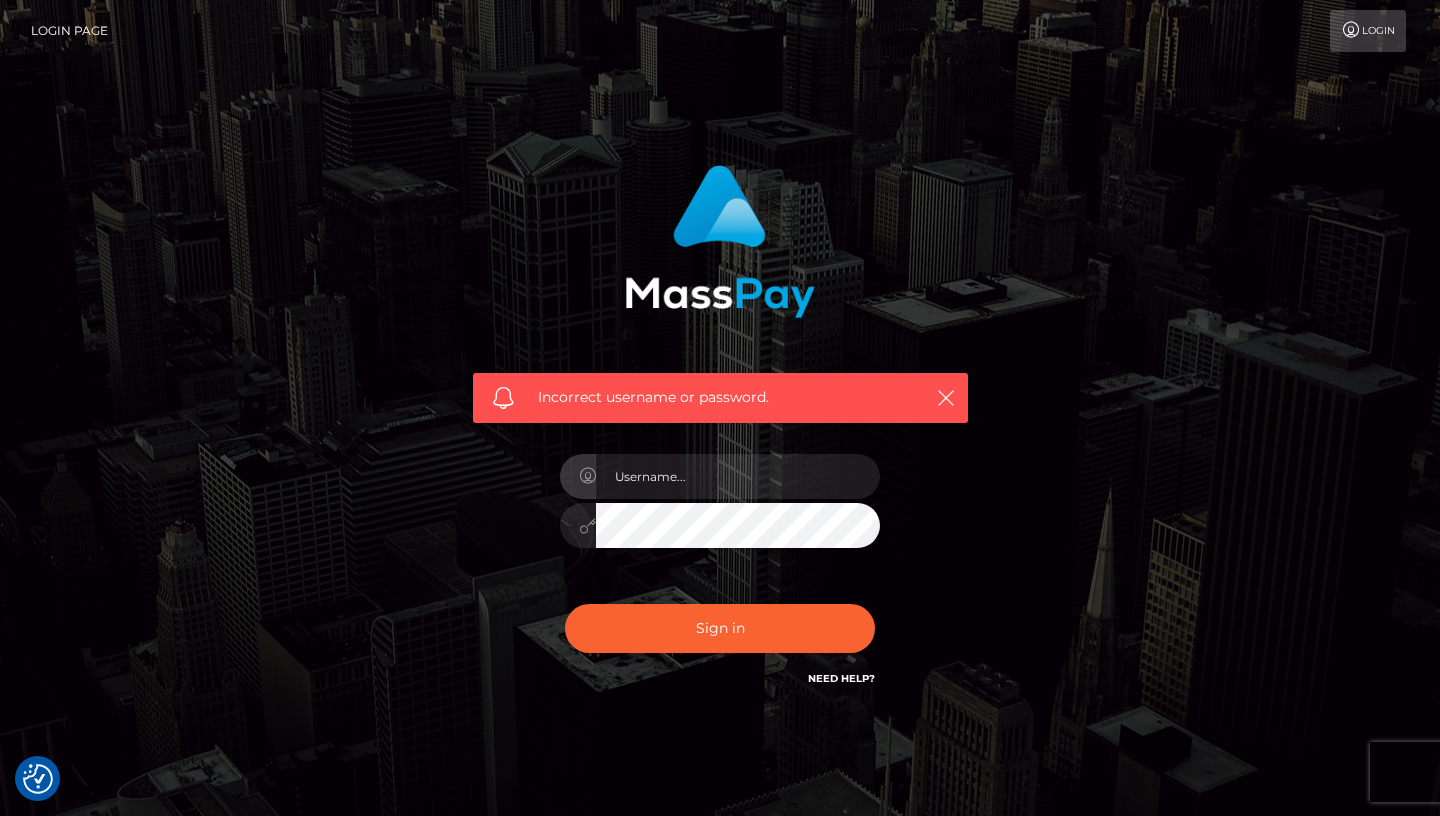 click on "Need
Help?" at bounding box center (841, 678) 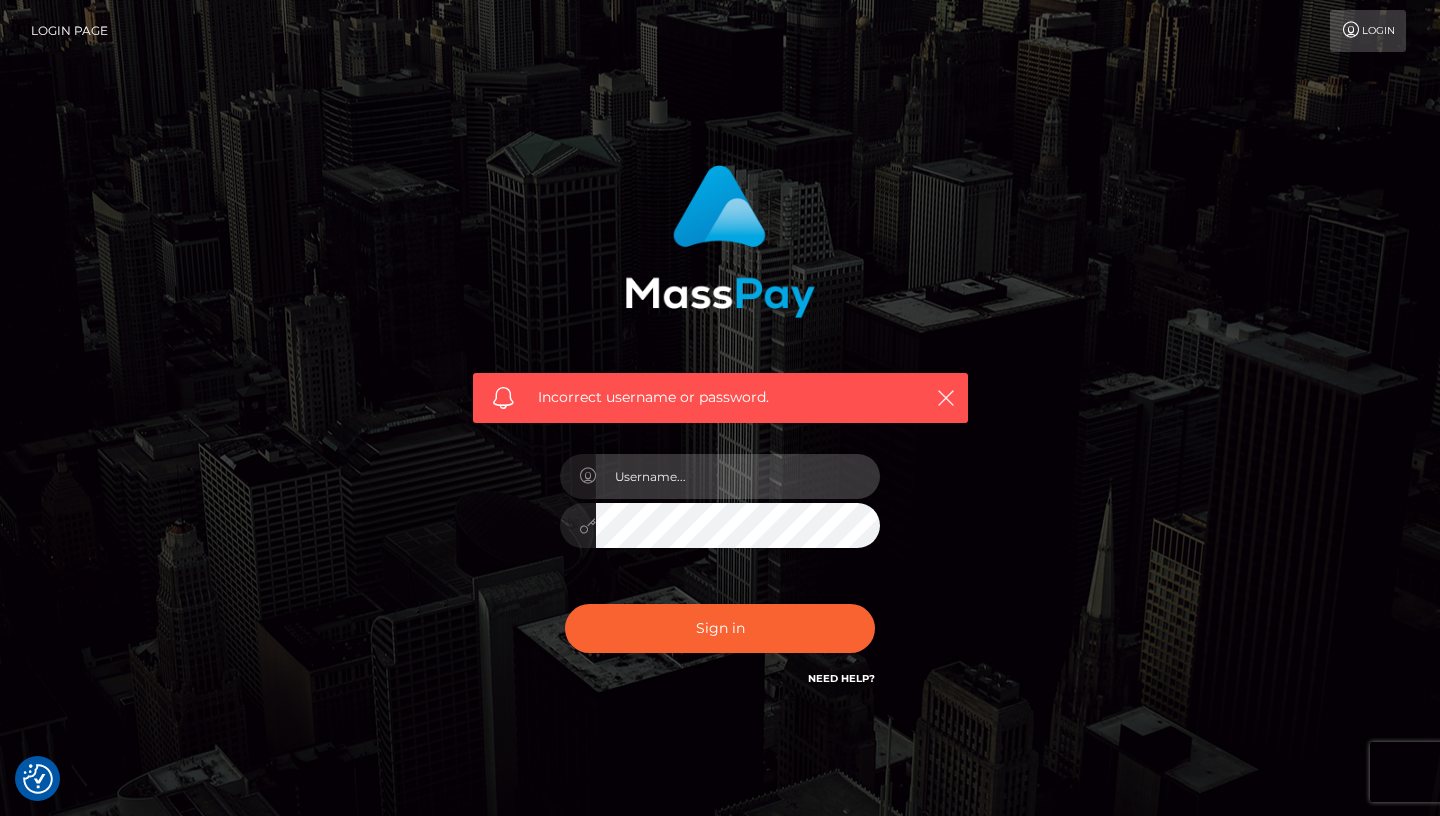 click at bounding box center (738, 476) 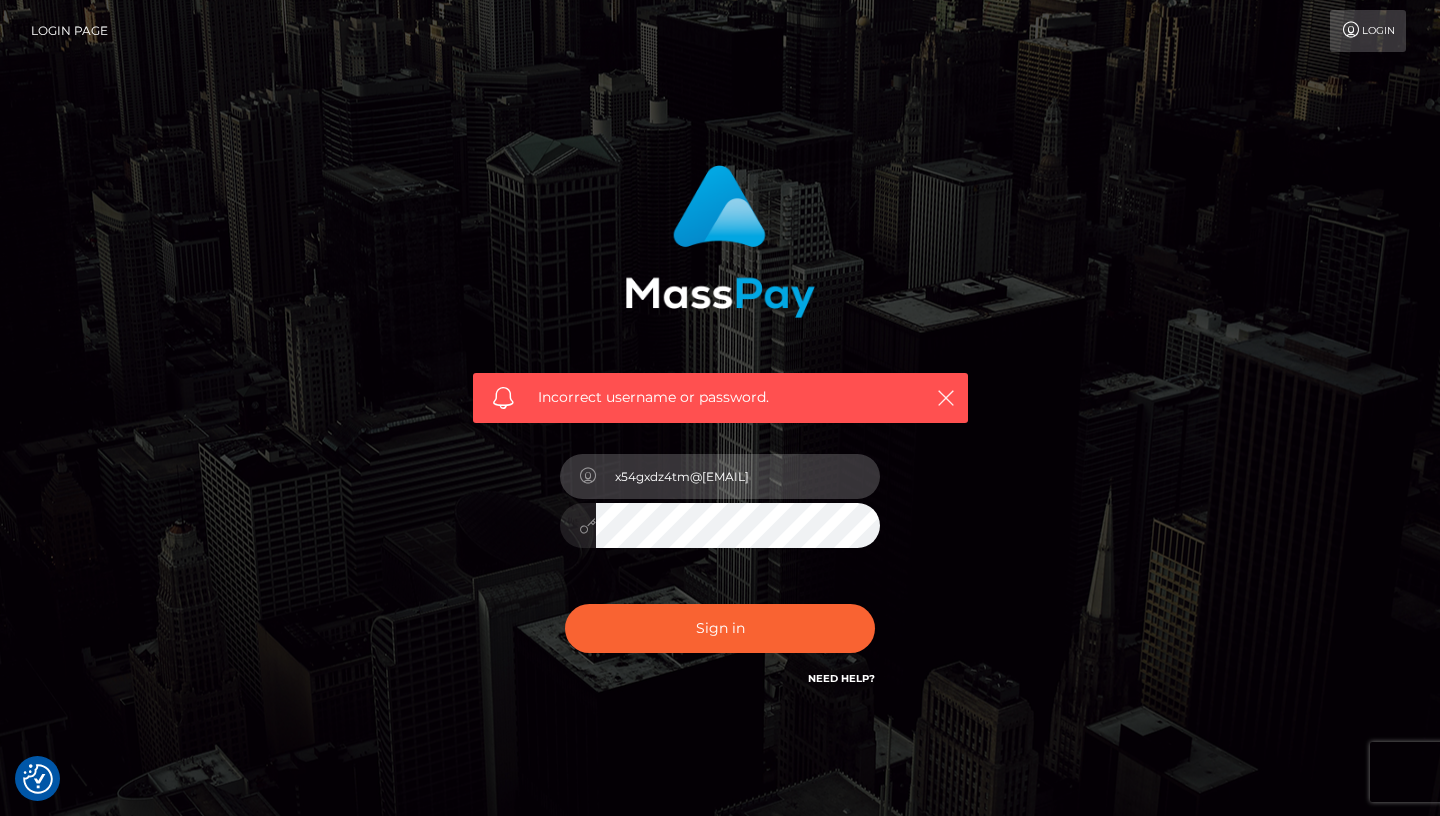 type on "x54gxdz4tm@privaterelay.appleid.com" 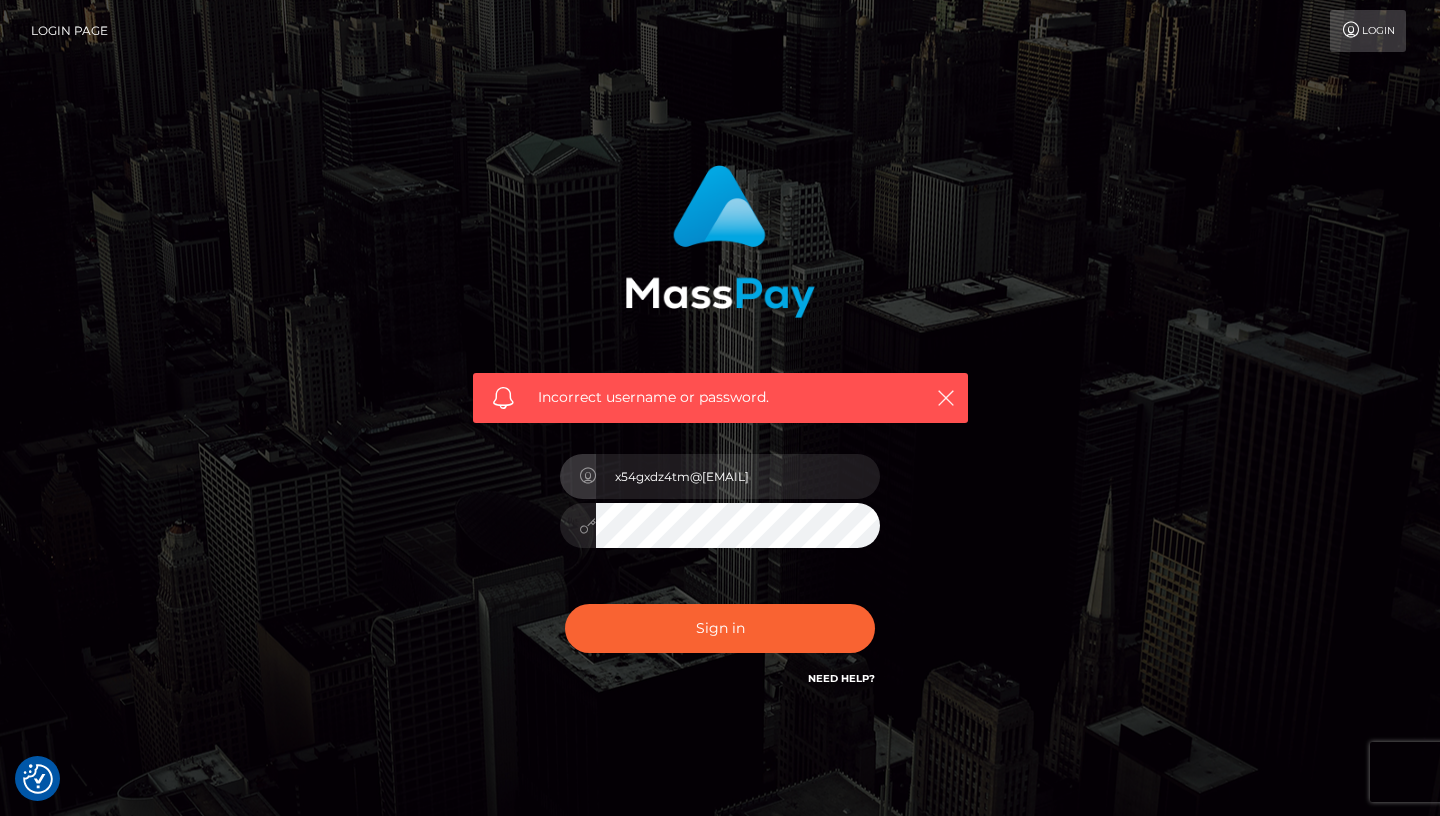 click on "Incorrect username or password.
x54gxdz4tm@privaterelay.appleid.com" at bounding box center (720, 427) 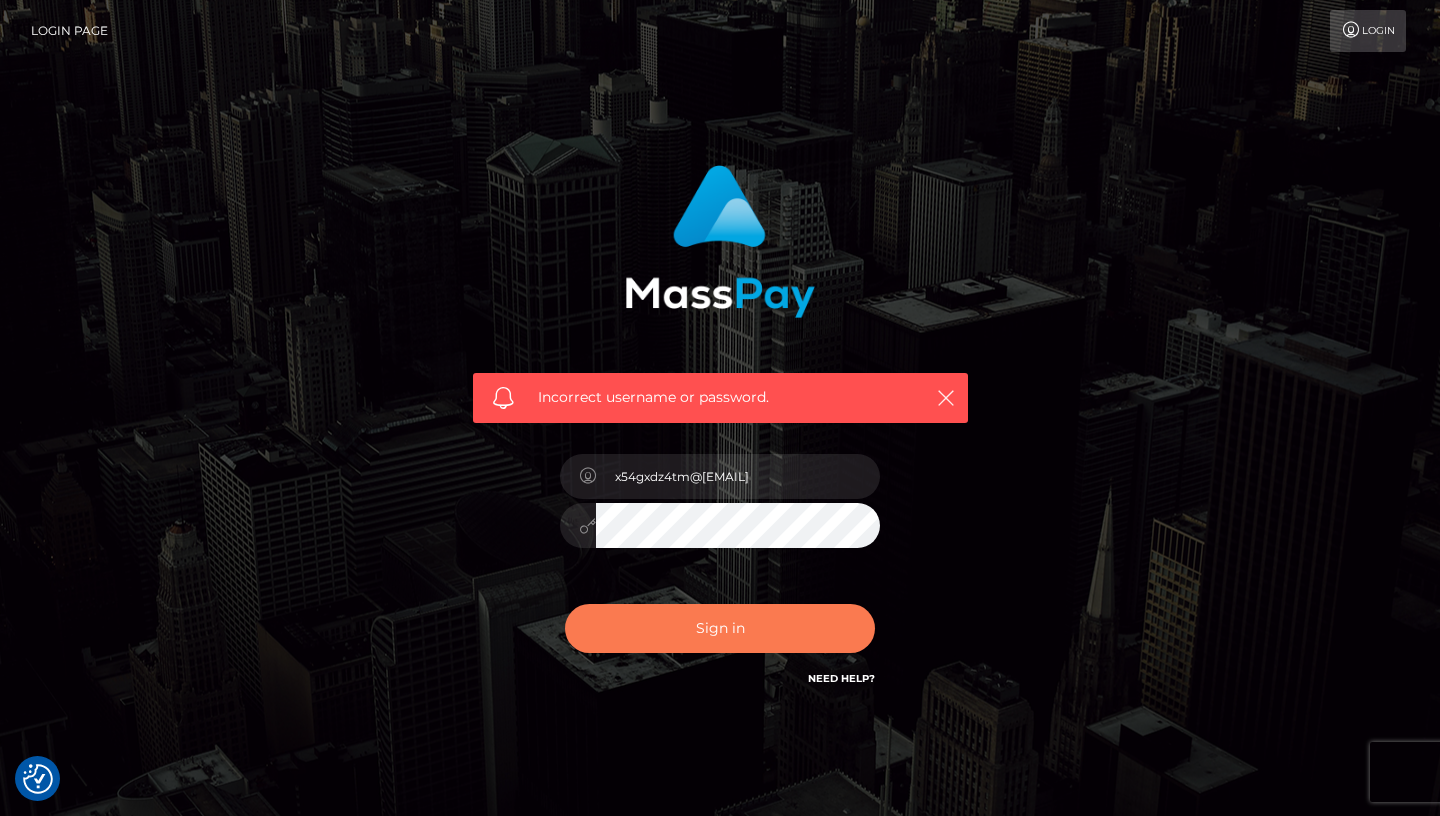 click on "Sign in" at bounding box center [720, 628] 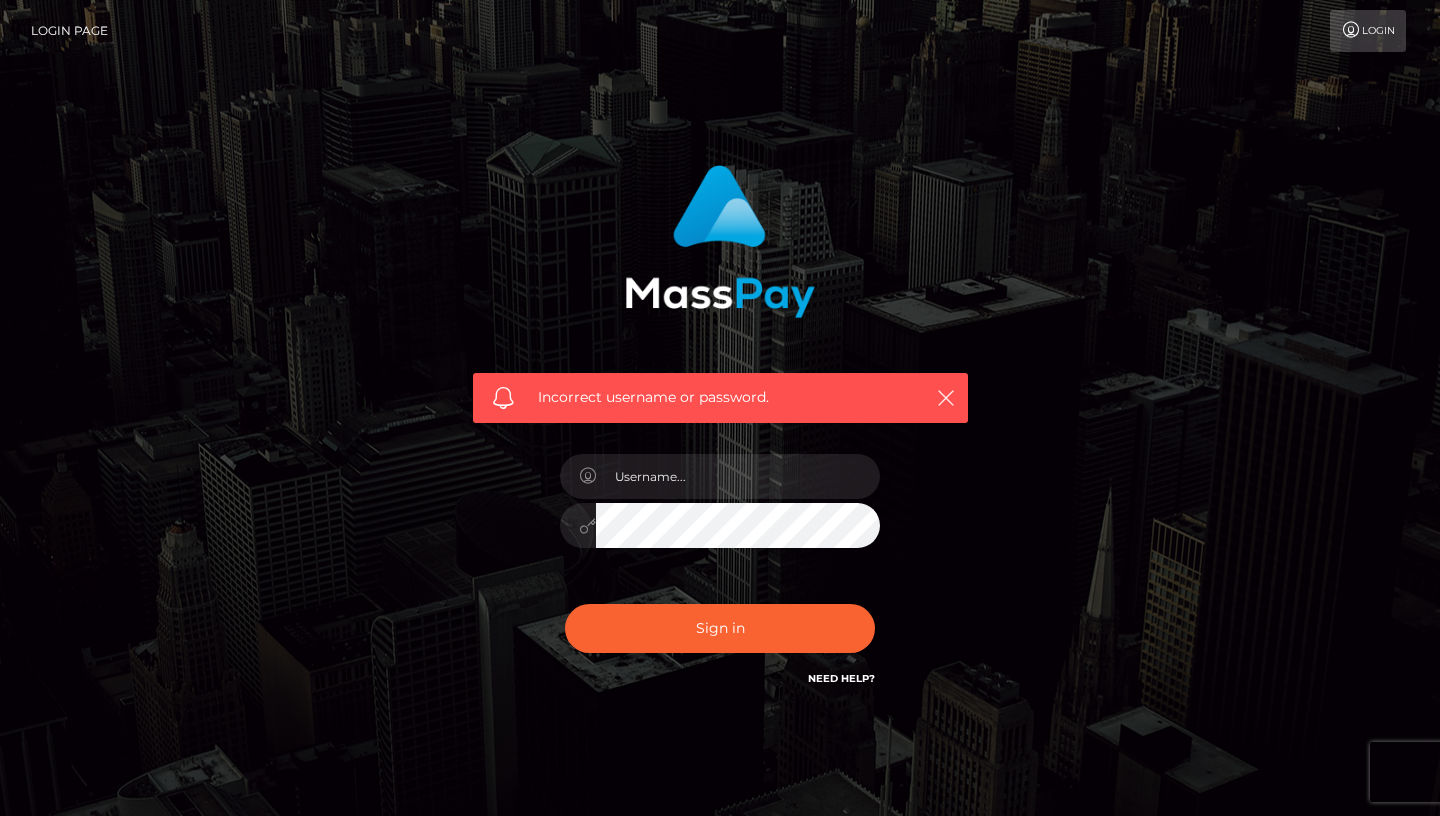 scroll, scrollTop: 0, scrollLeft: 0, axis: both 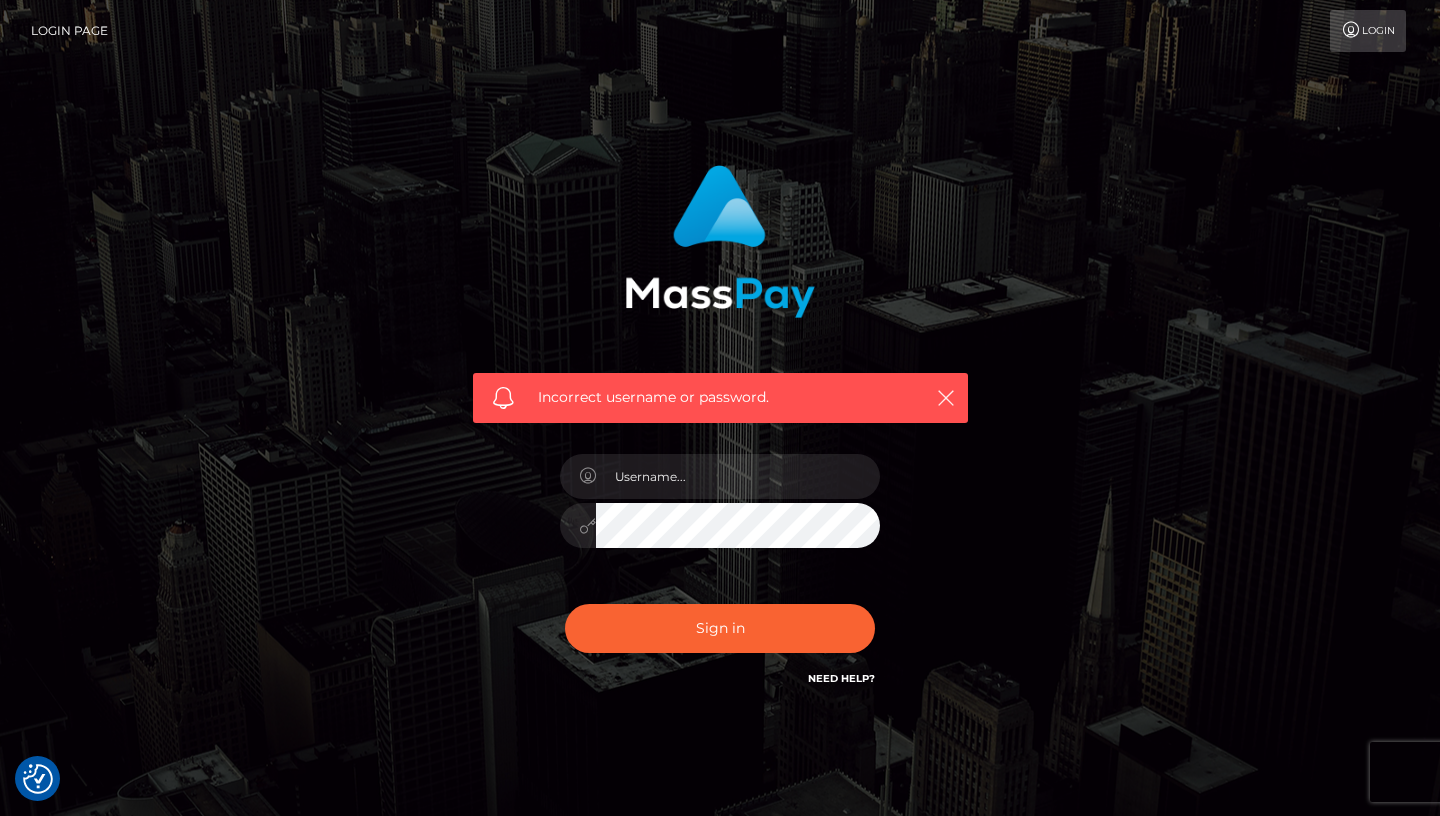 click on "Need
Help?" at bounding box center (841, 678) 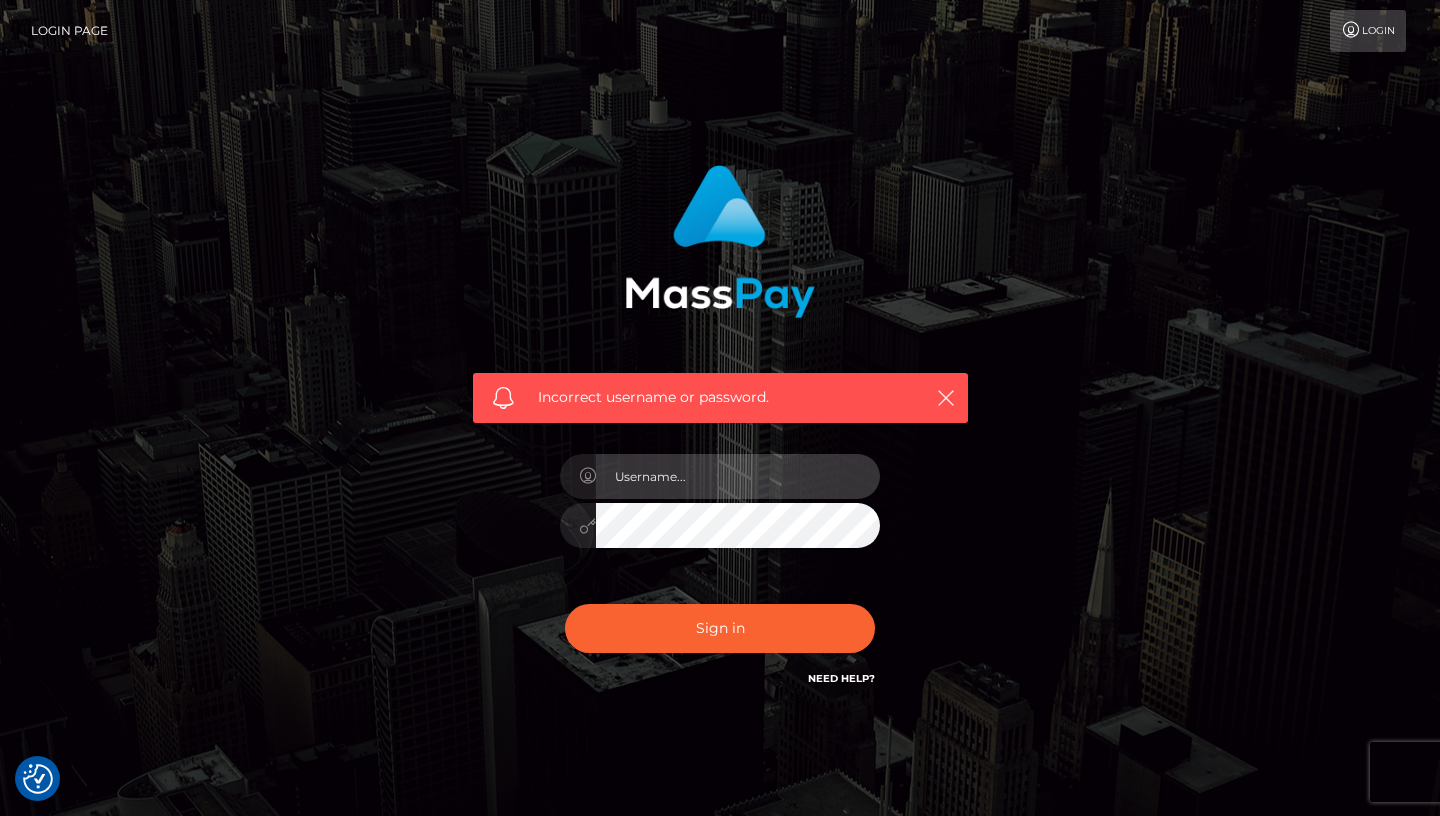 click at bounding box center [738, 476] 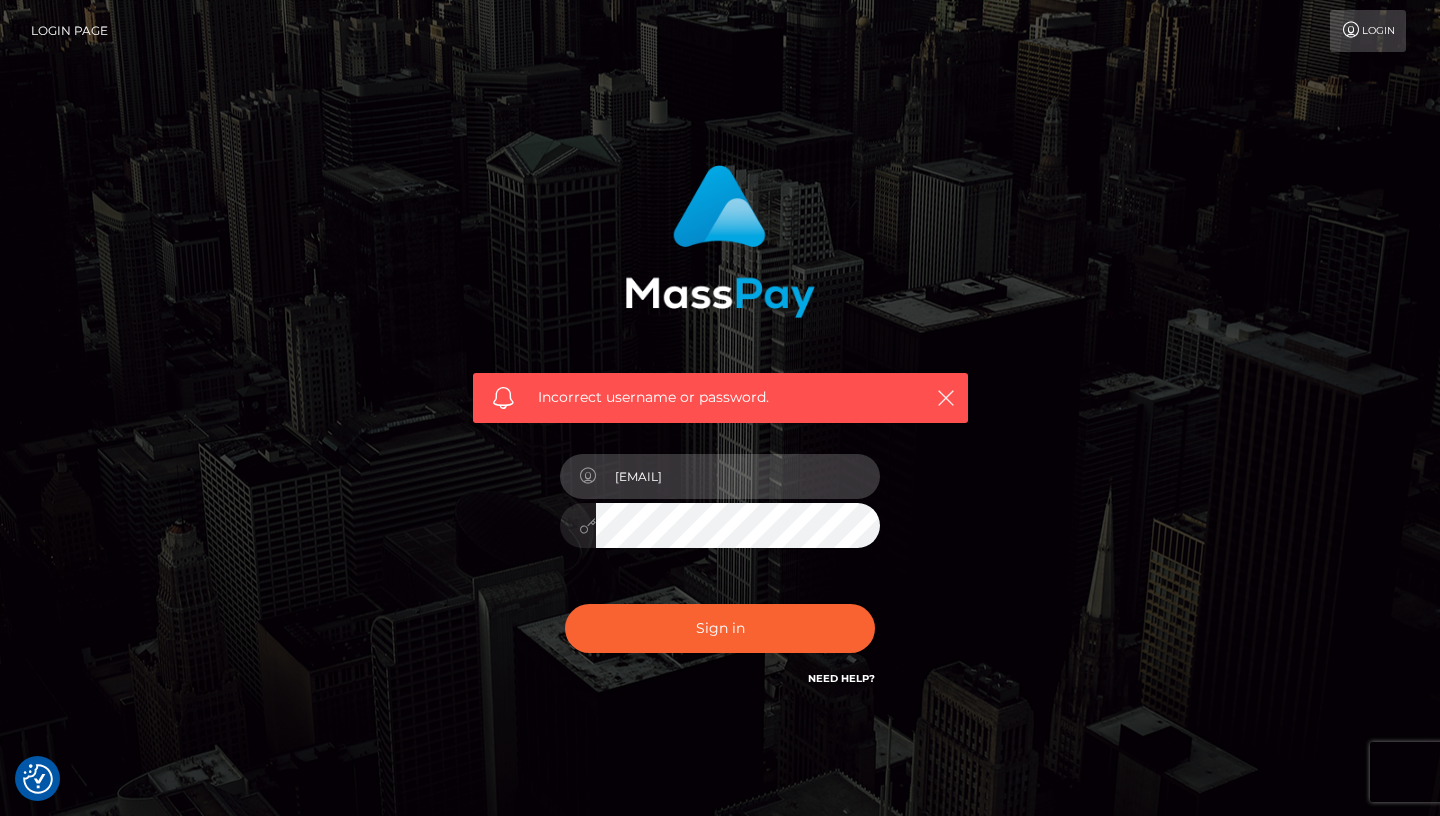 type on "angelconnors18@gmail.com" 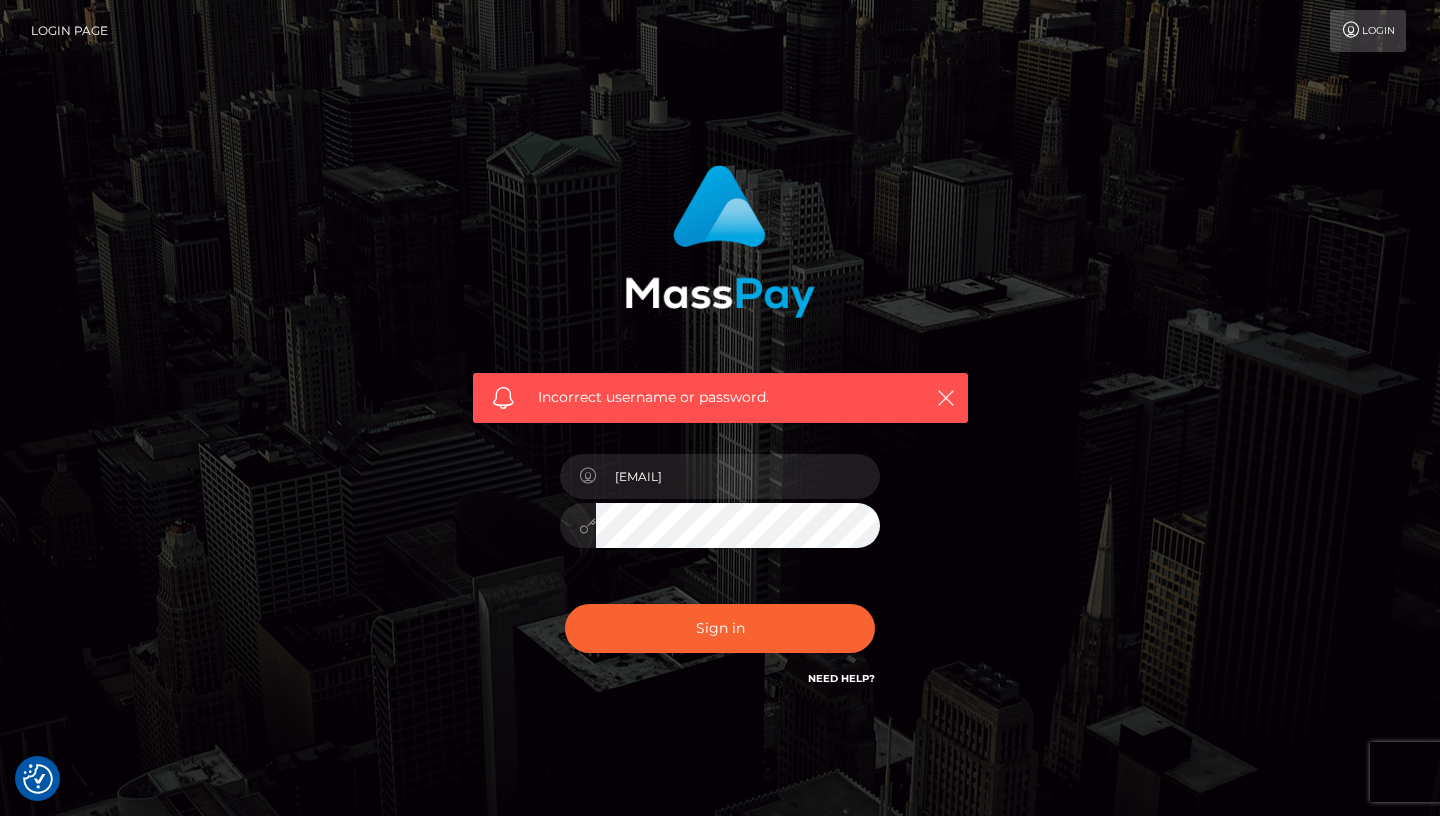 click on "Incorrect username or password.
angelconnors18@gmail.com" at bounding box center [720, 437] 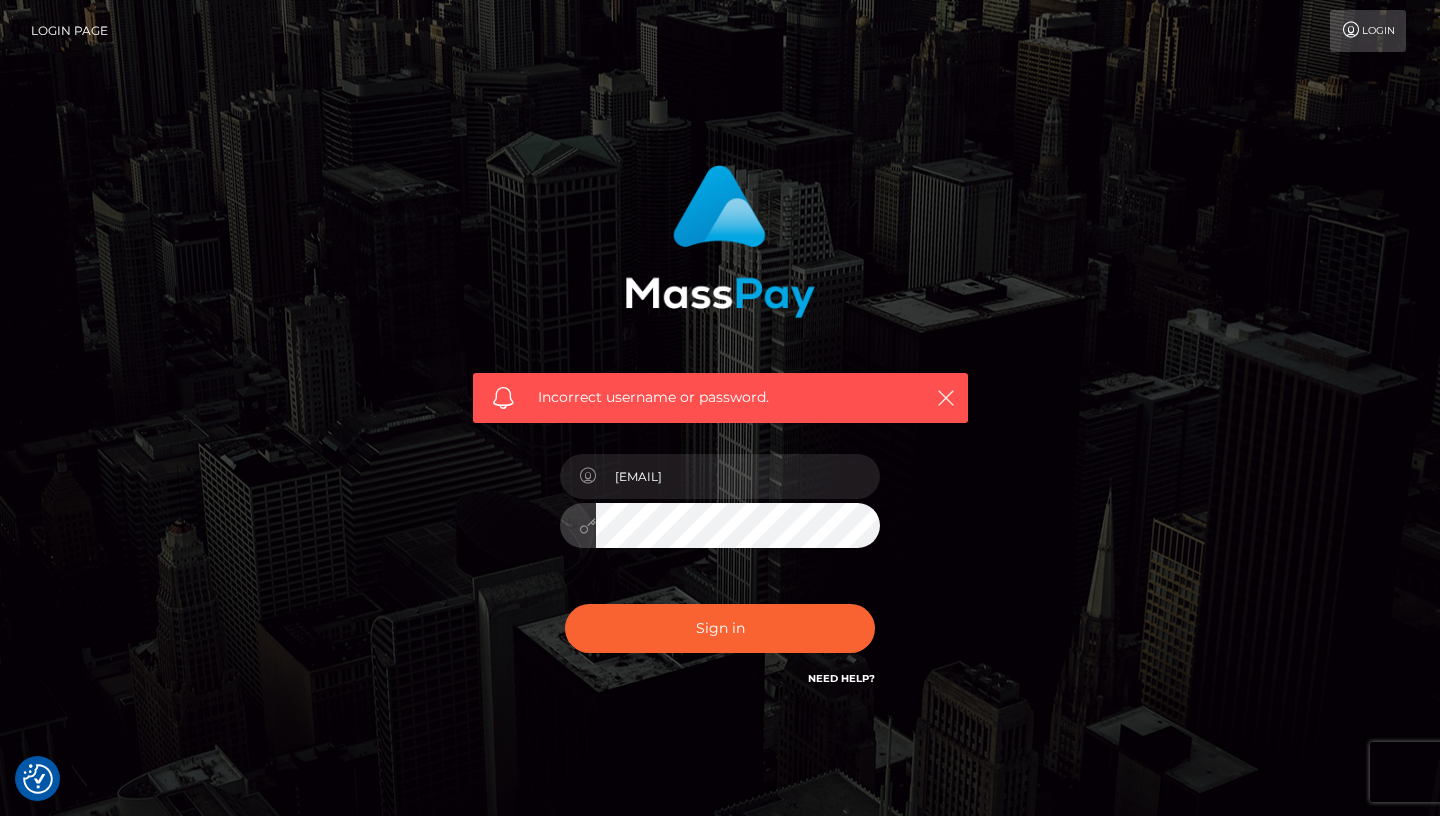 click on "Sign in" at bounding box center [720, 628] 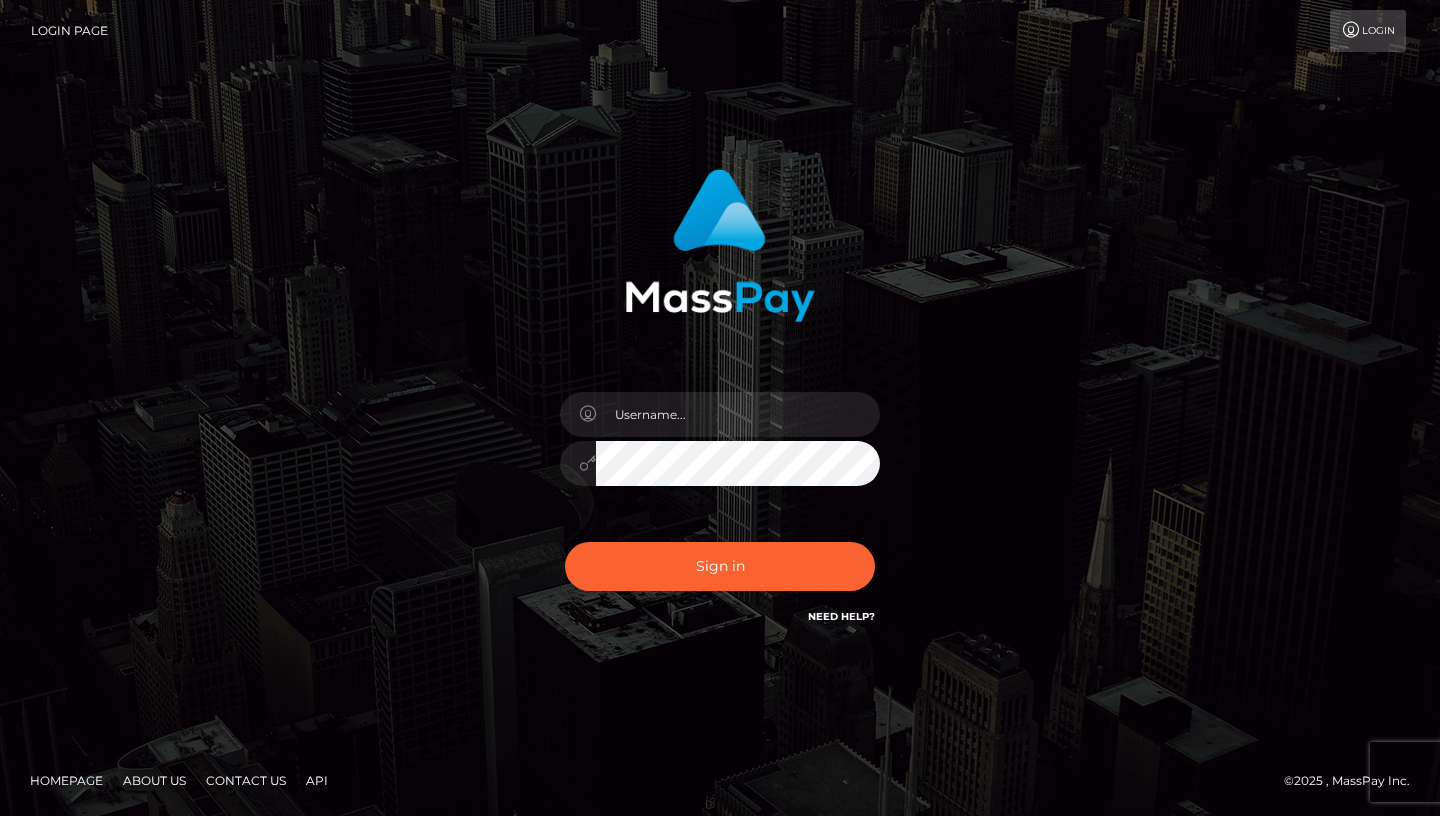 scroll, scrollTop: 0, scrollLeft: 0, axis: both 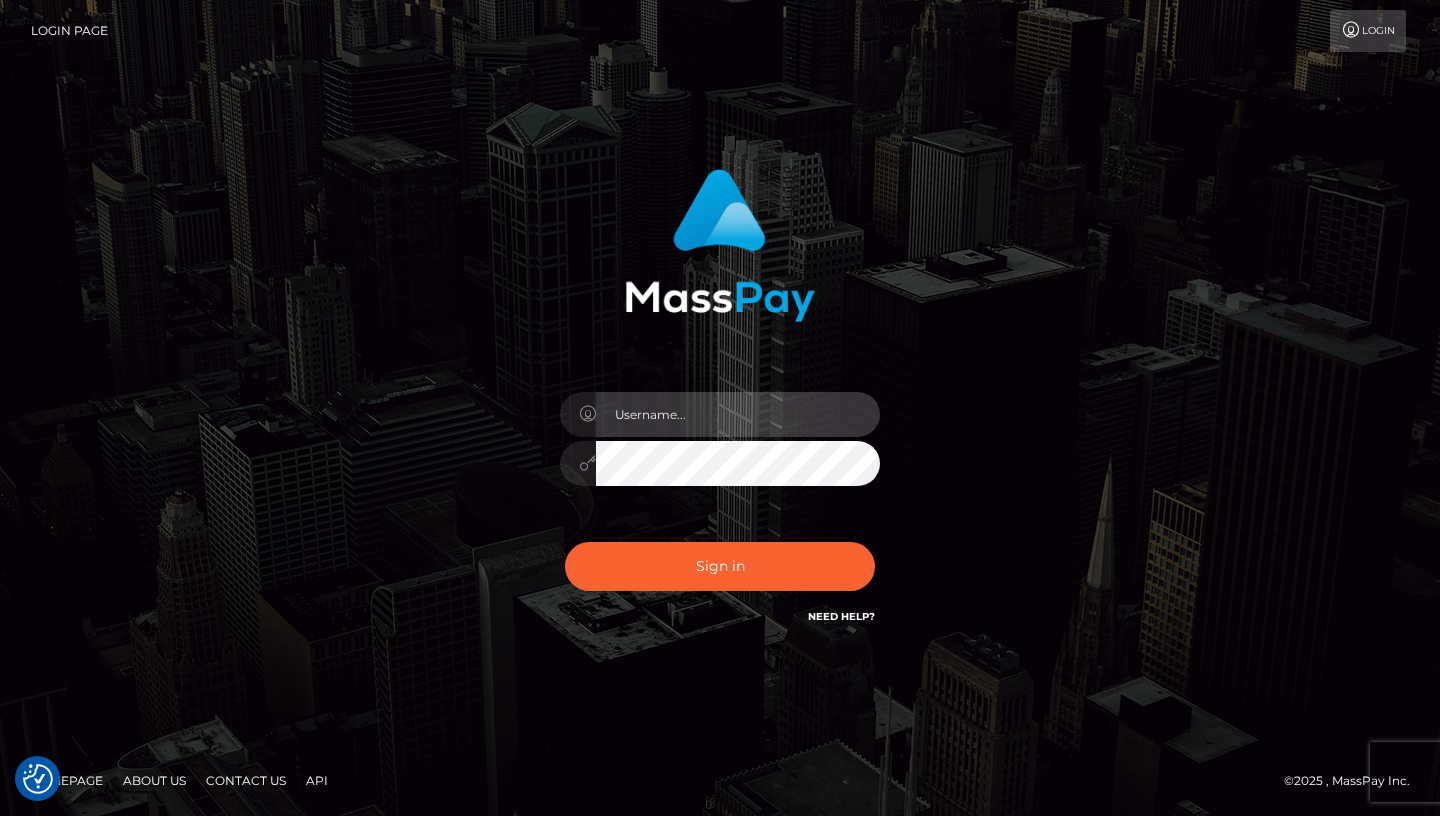 click at bounding box center (738, 414) 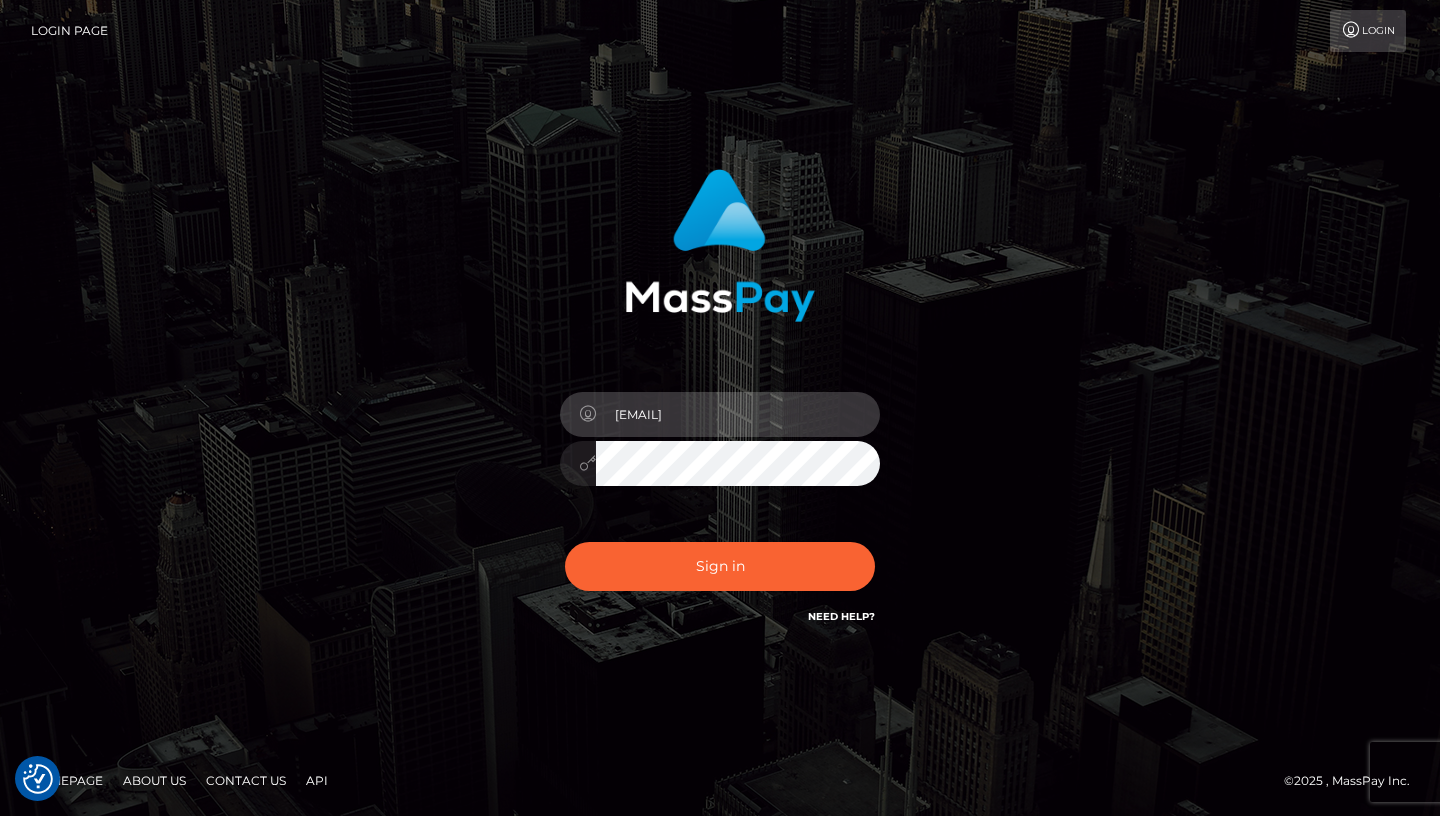 type on "x54gxdz4tm@privaterelay.appleid.com" 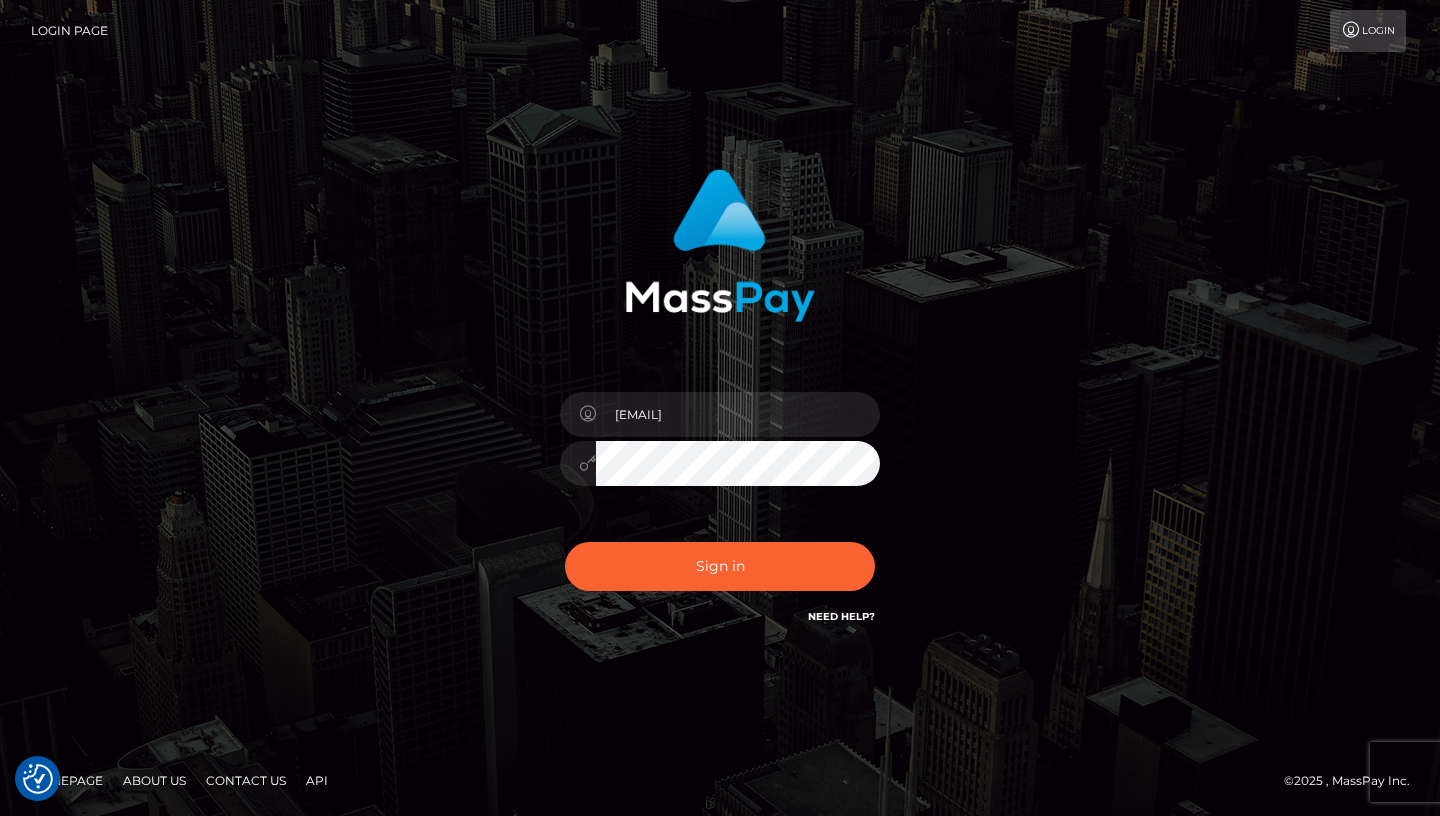 click on "x54gxdz4tm@privaterelay.appleid.com" at bounding box center [720, 398] 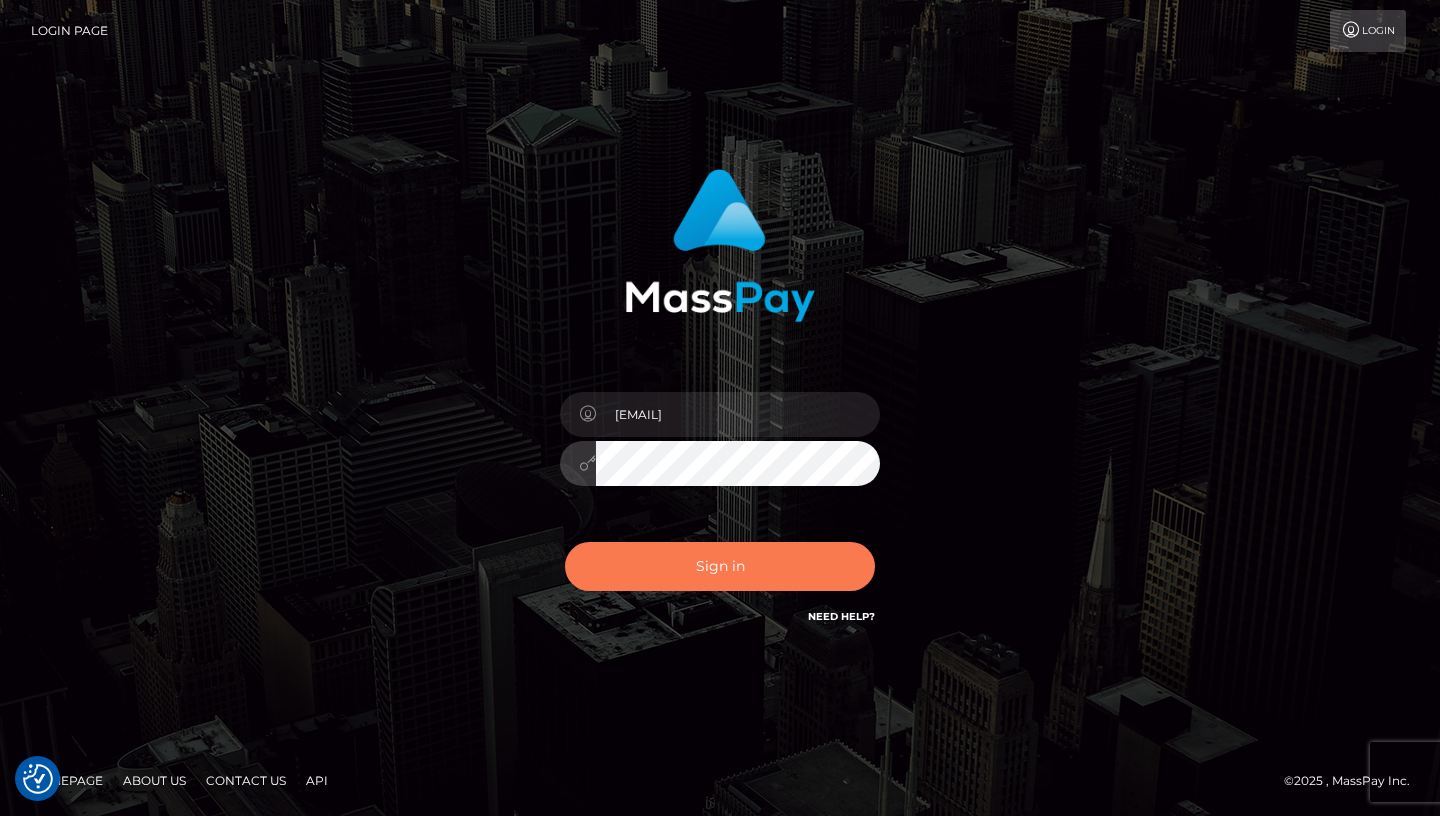 click on "Sign in" at bounding box center (720, 566) 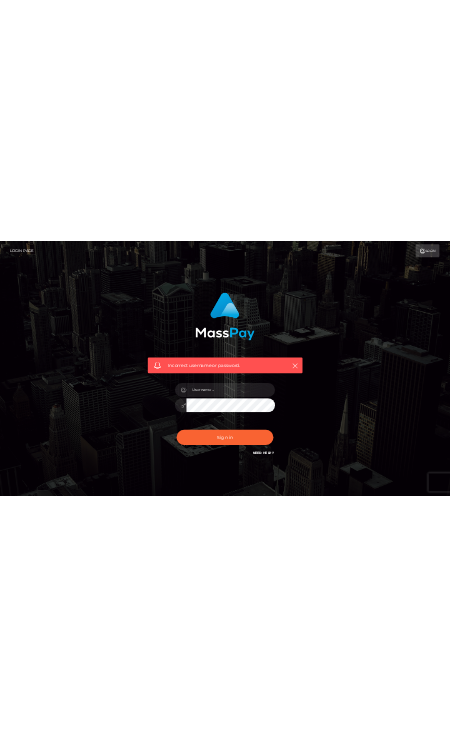 scroll, scrollTop: 0, scrollLeft: 0, axis: both 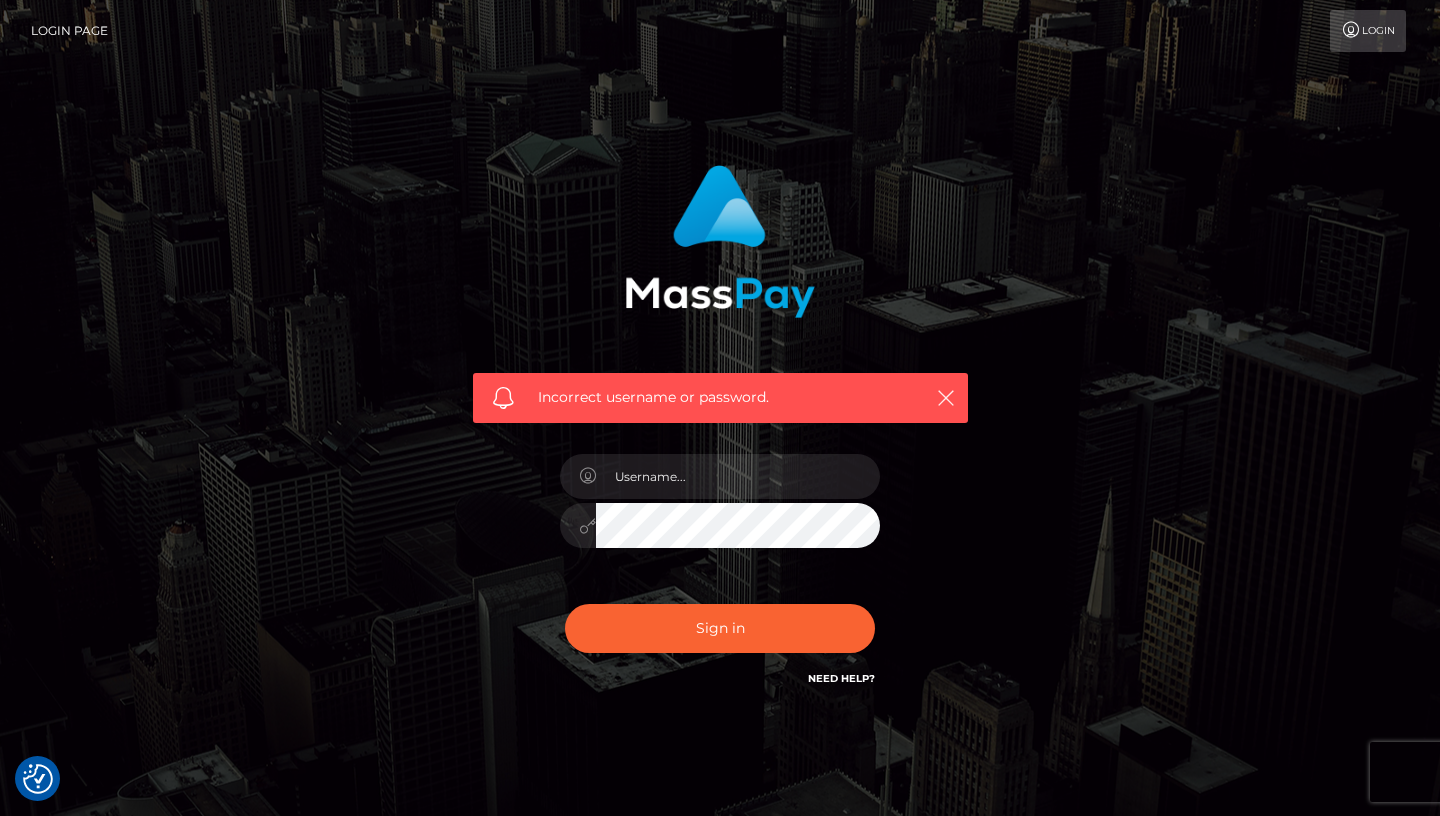 click on "Login" at bounding box center [766, 31] 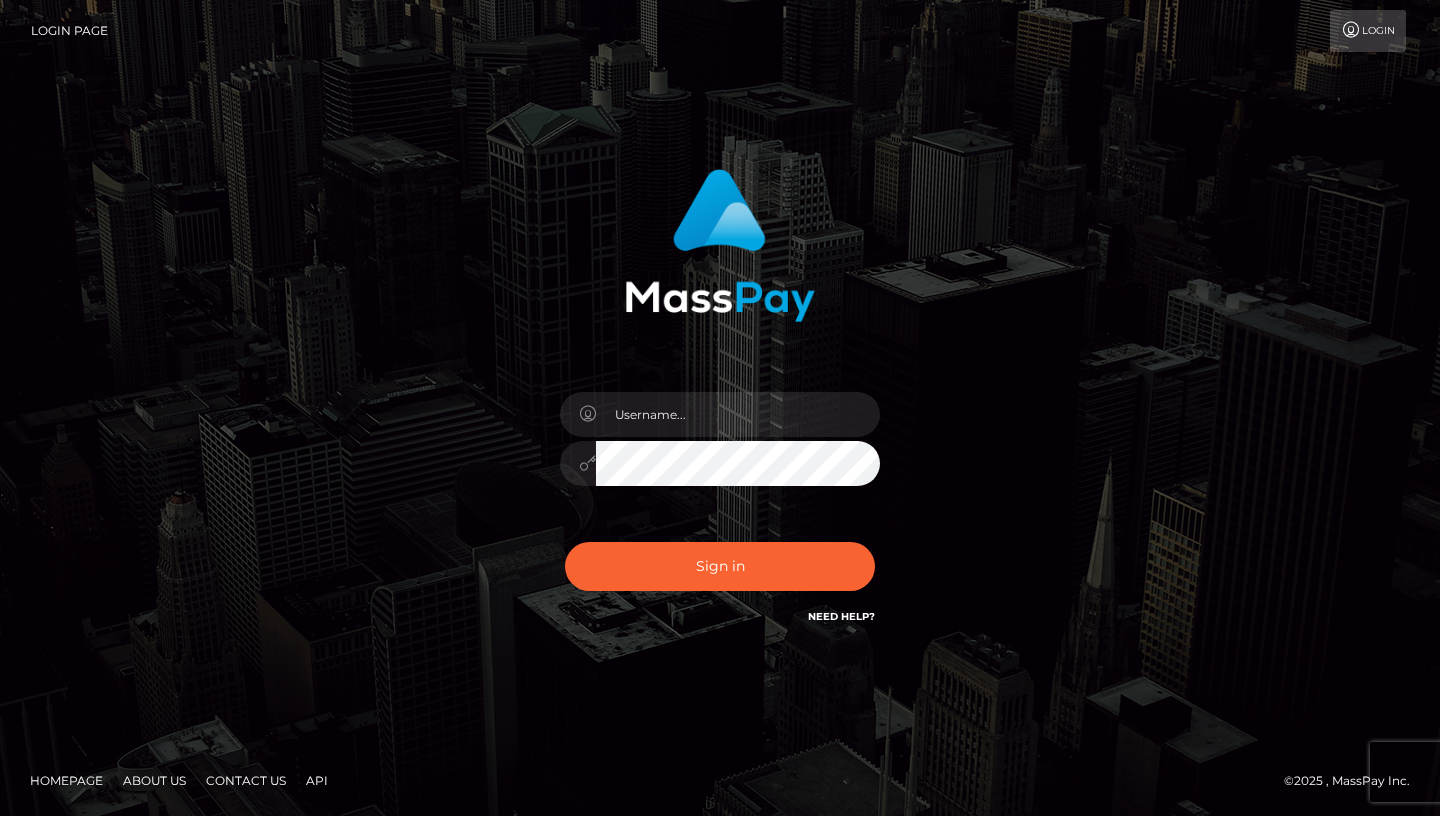 scroll, scrollTop: 0, scrollLeft: 0, axis: both 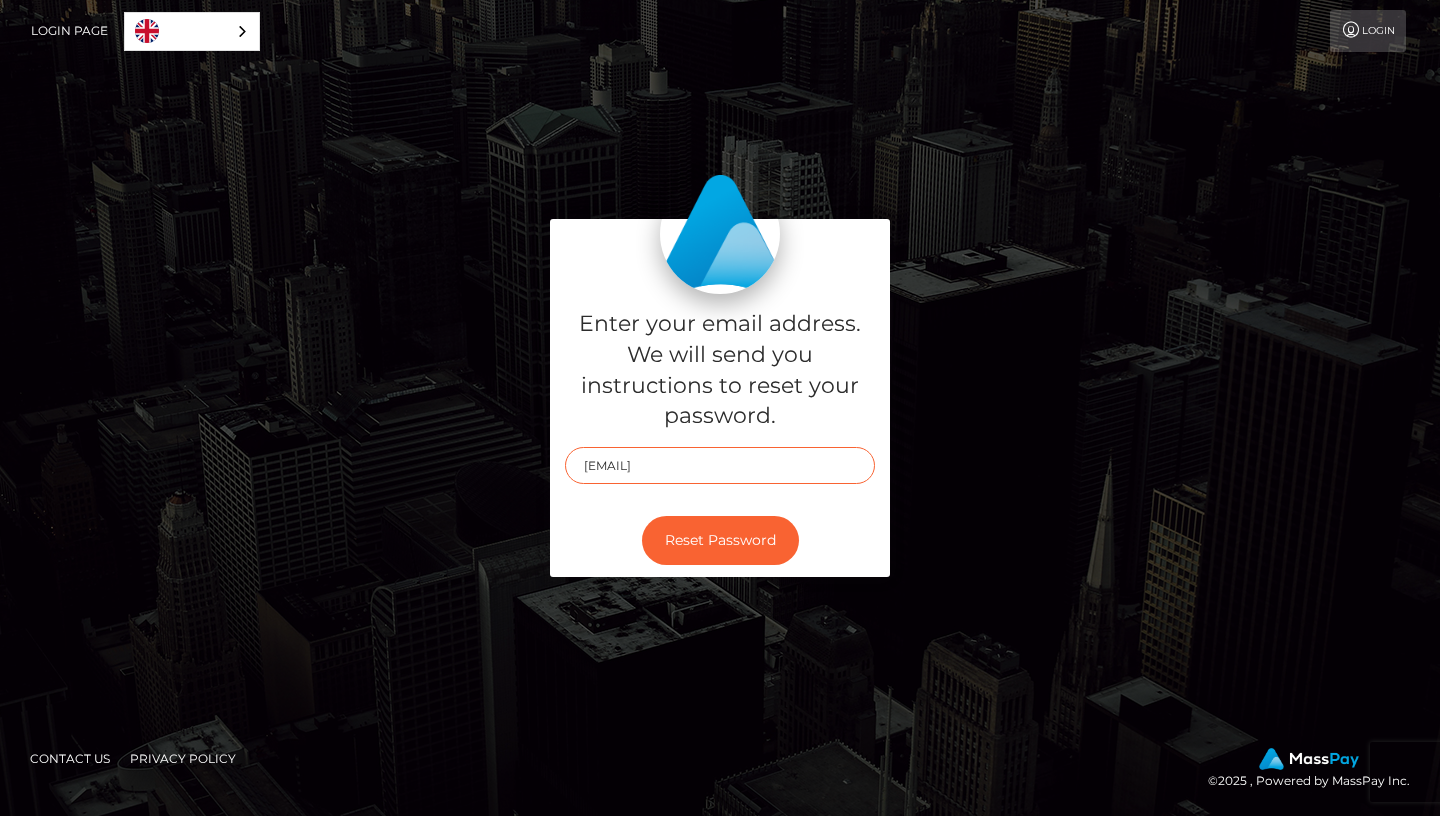 click on "eDU0Z3hkejR0bUBwcml2YXRlcmVsYXkuYXBwbGVpZC5jb20=" at bounding box center [720, 465] 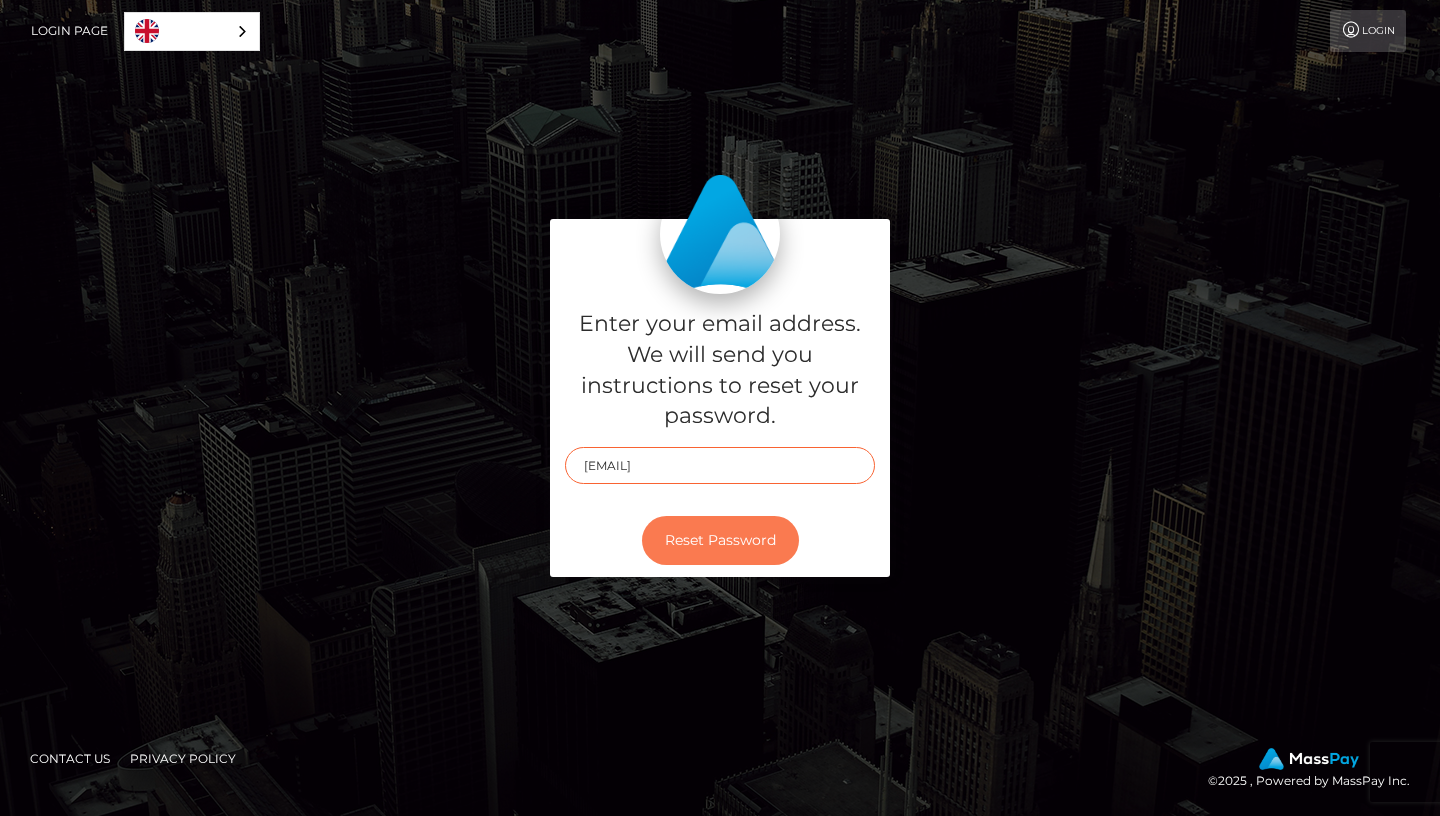 type on "x54gxdz4tm@[EMAIL]" 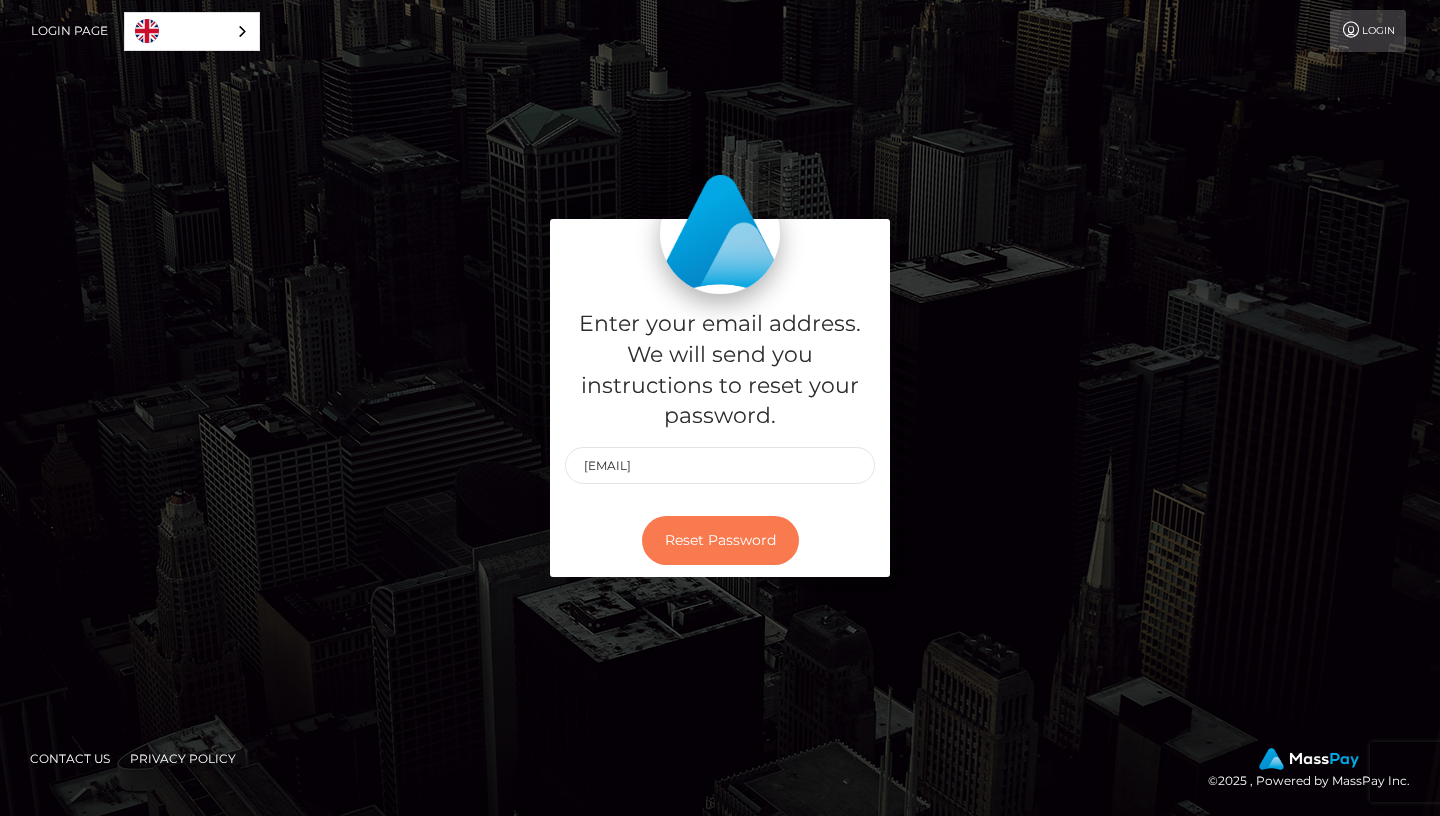 click on "Reset Password" at bounding box center [720, 540] 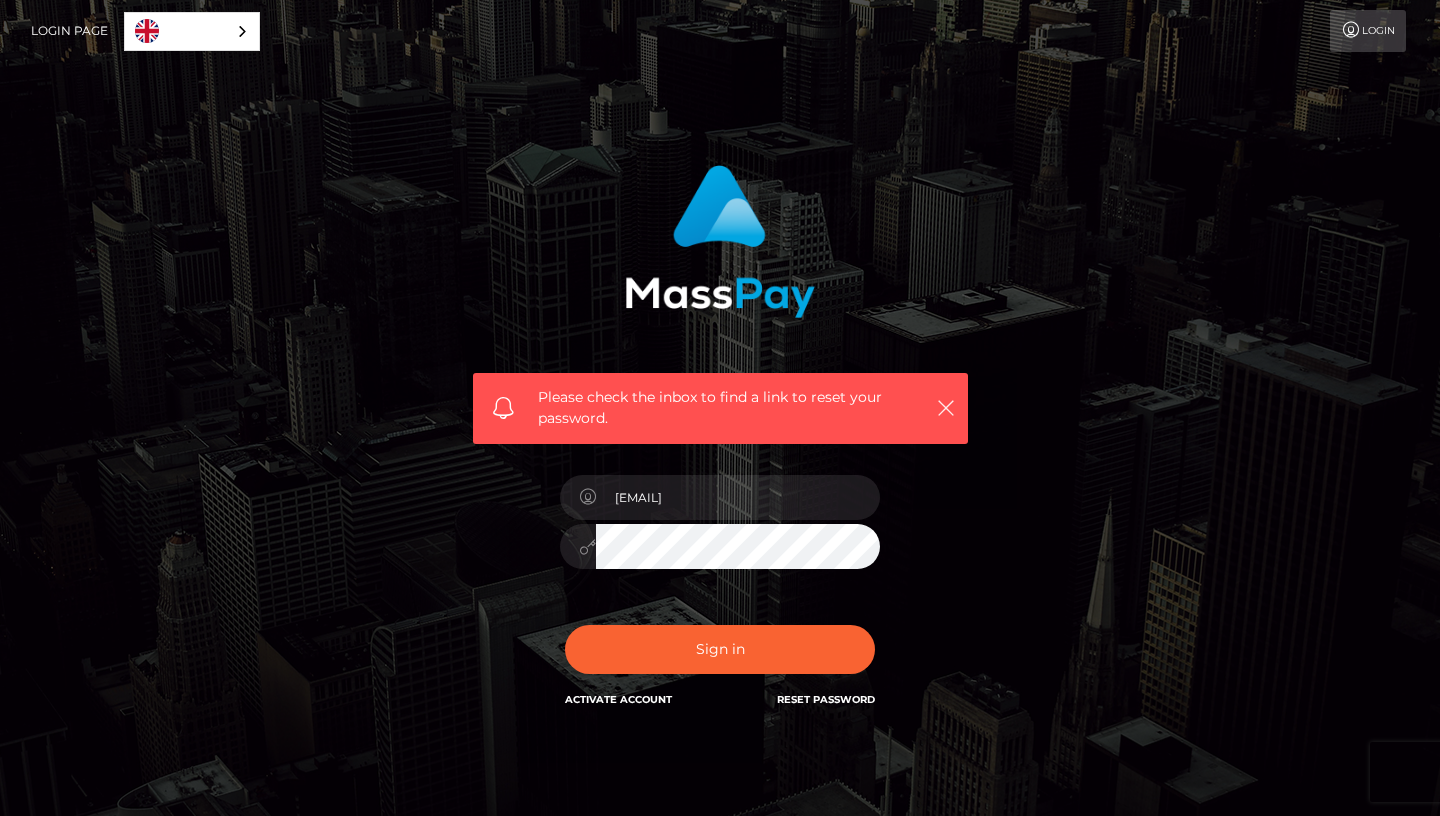 scroll, scrollTop: 0, scrollLeft: 0, axis: both 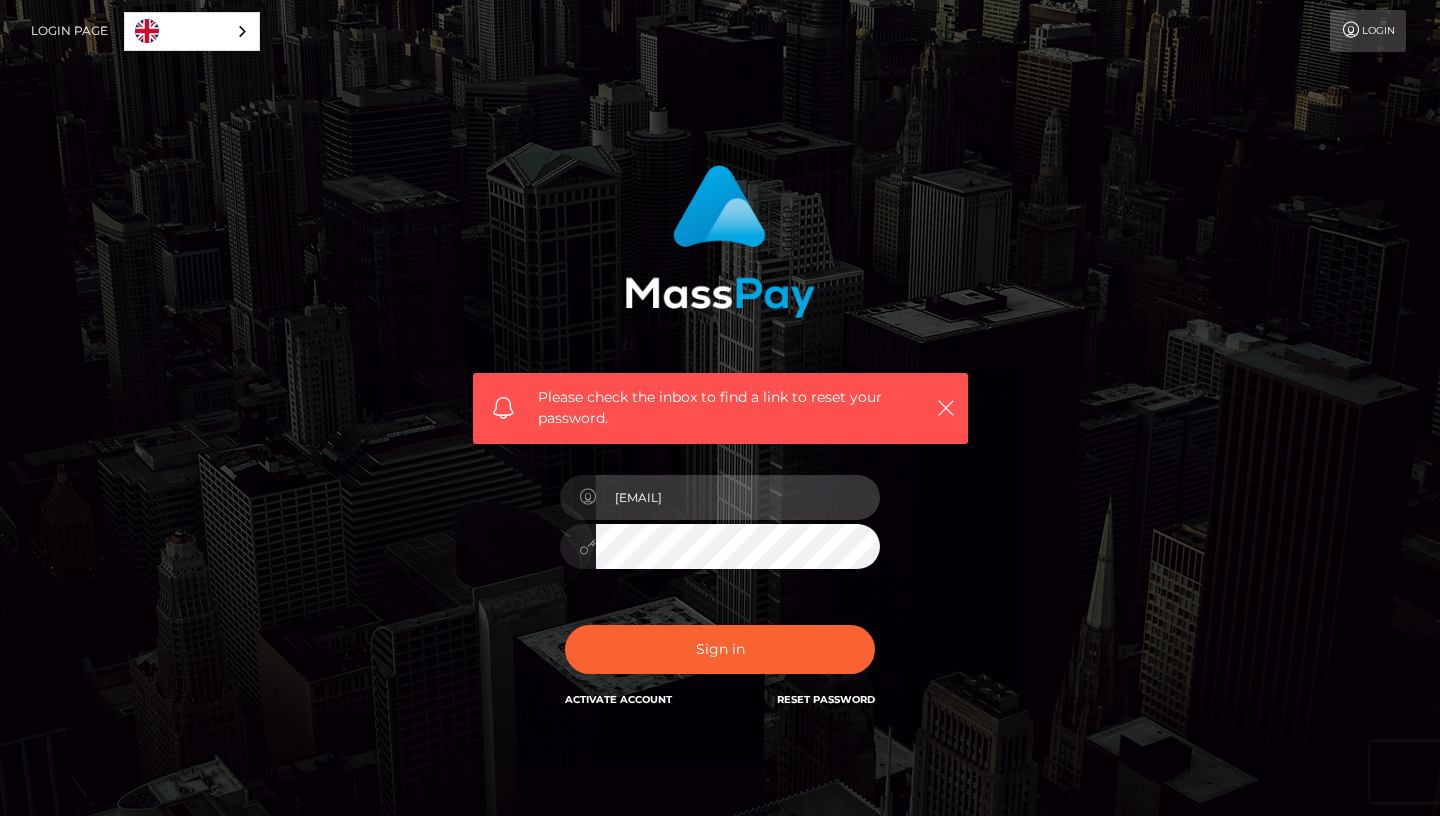 click on "eDU0Z3hkejR0bUBwcml2YXRlcmVsYXkuYXBwbGVpZC5jb20=" at bounding box center (738, 497) 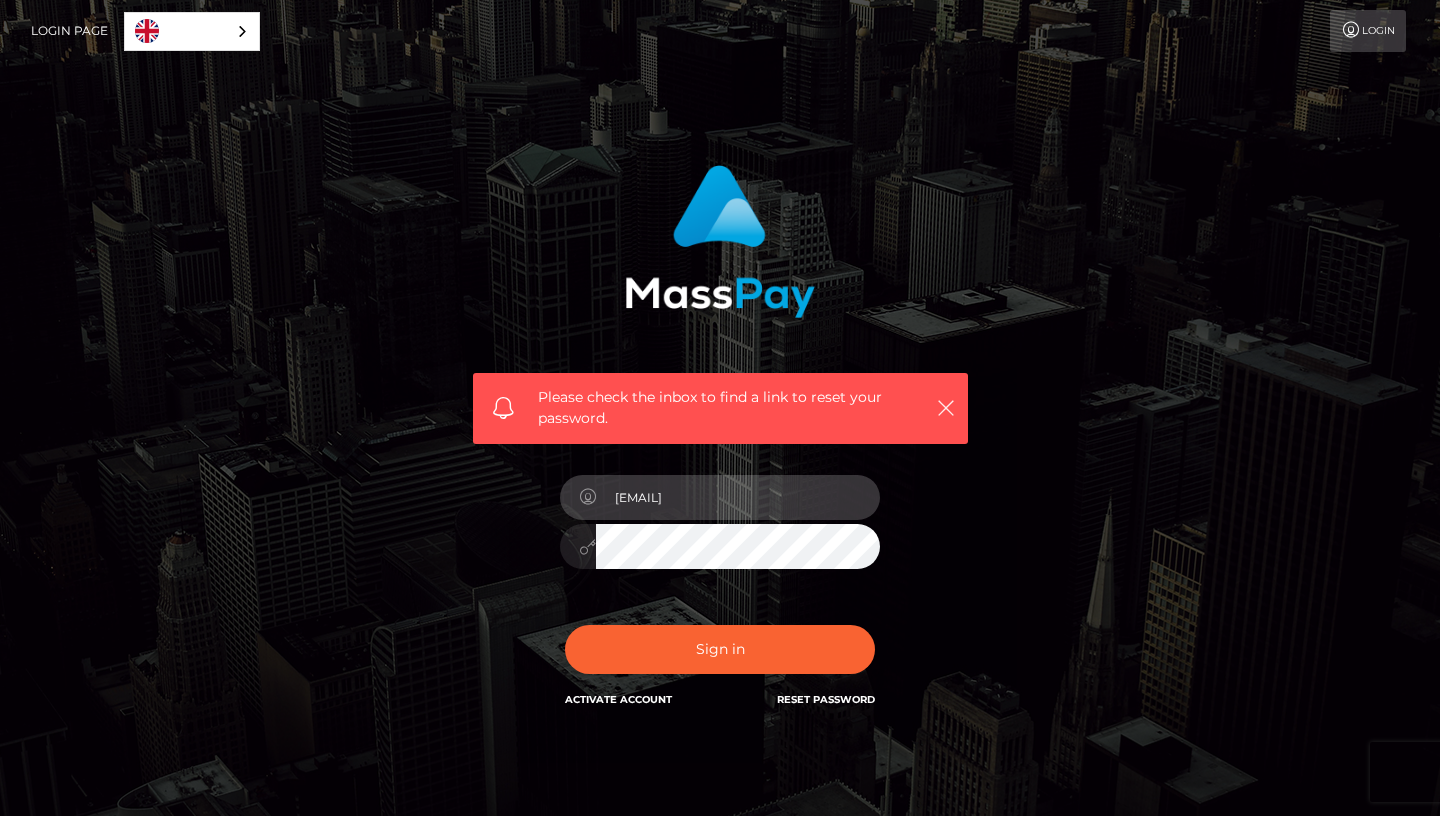 click on "eDU0Z3hkejR0bUBwcml2YXRlcmVsYXkuYXBwbGVpZC5jb20=" at bounding box center (738, 497) 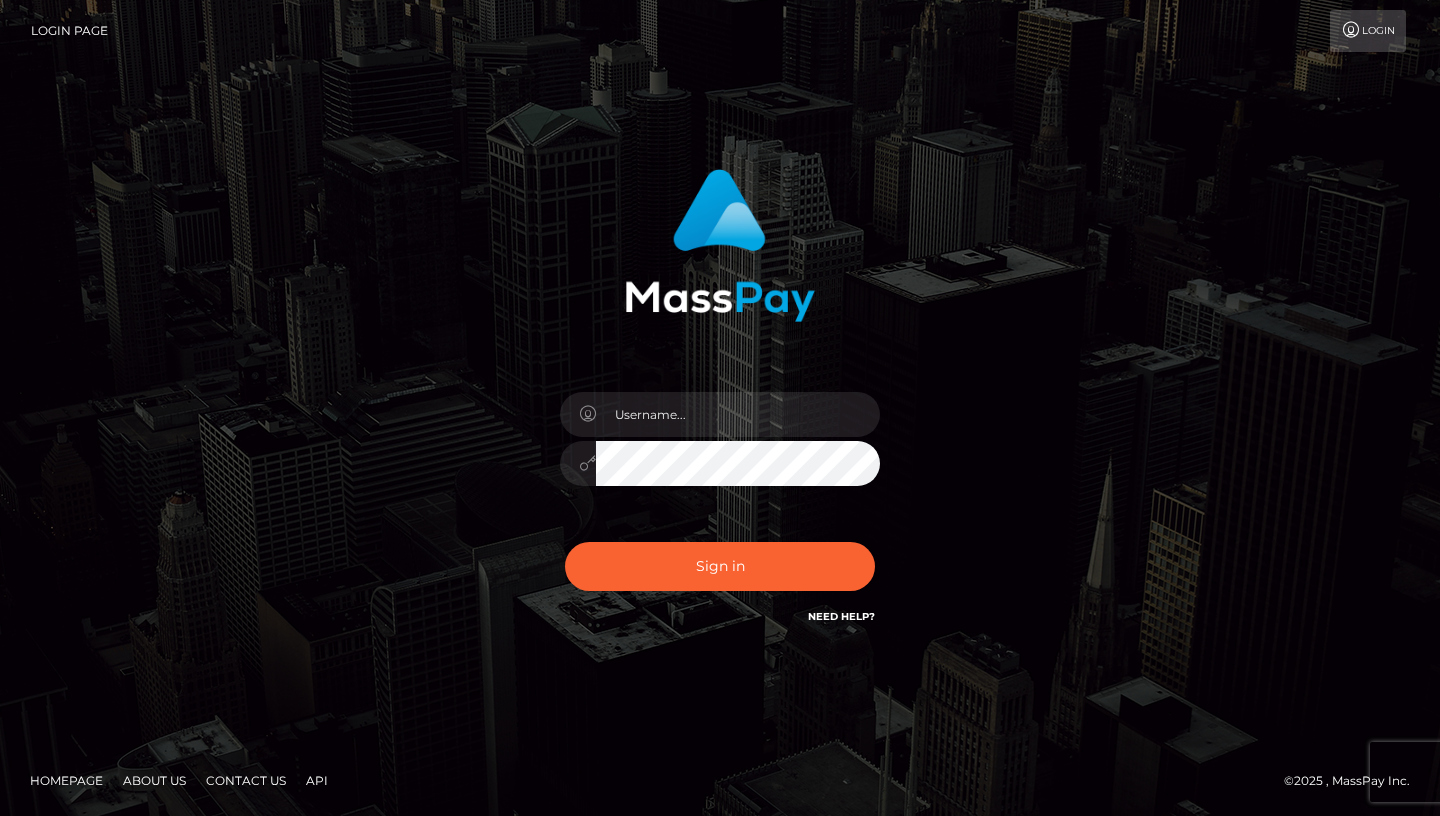 scroll, scrollTop: 0, scrollLeft: 0, axis: both 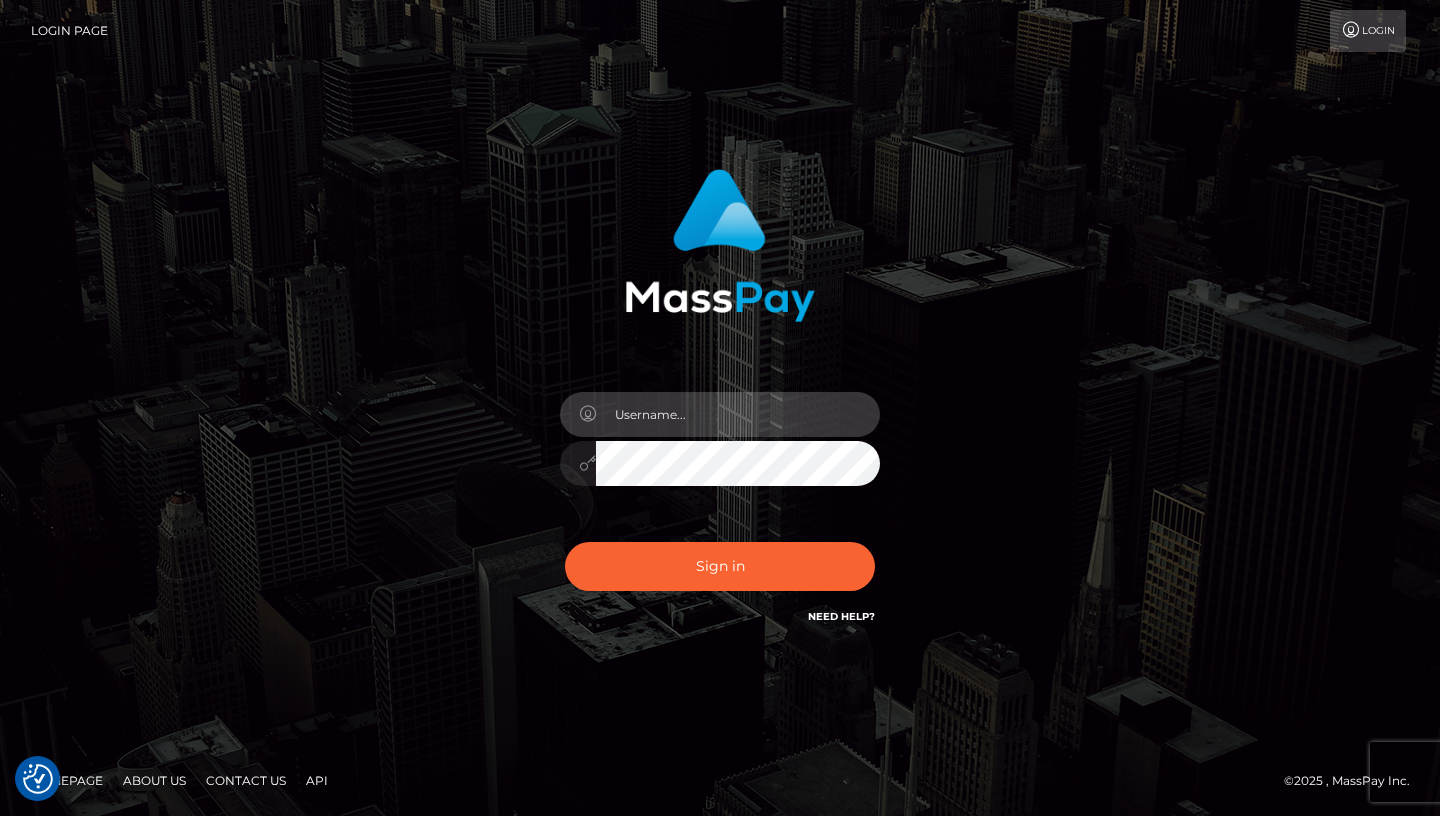 click at bounding box center [738, 414] 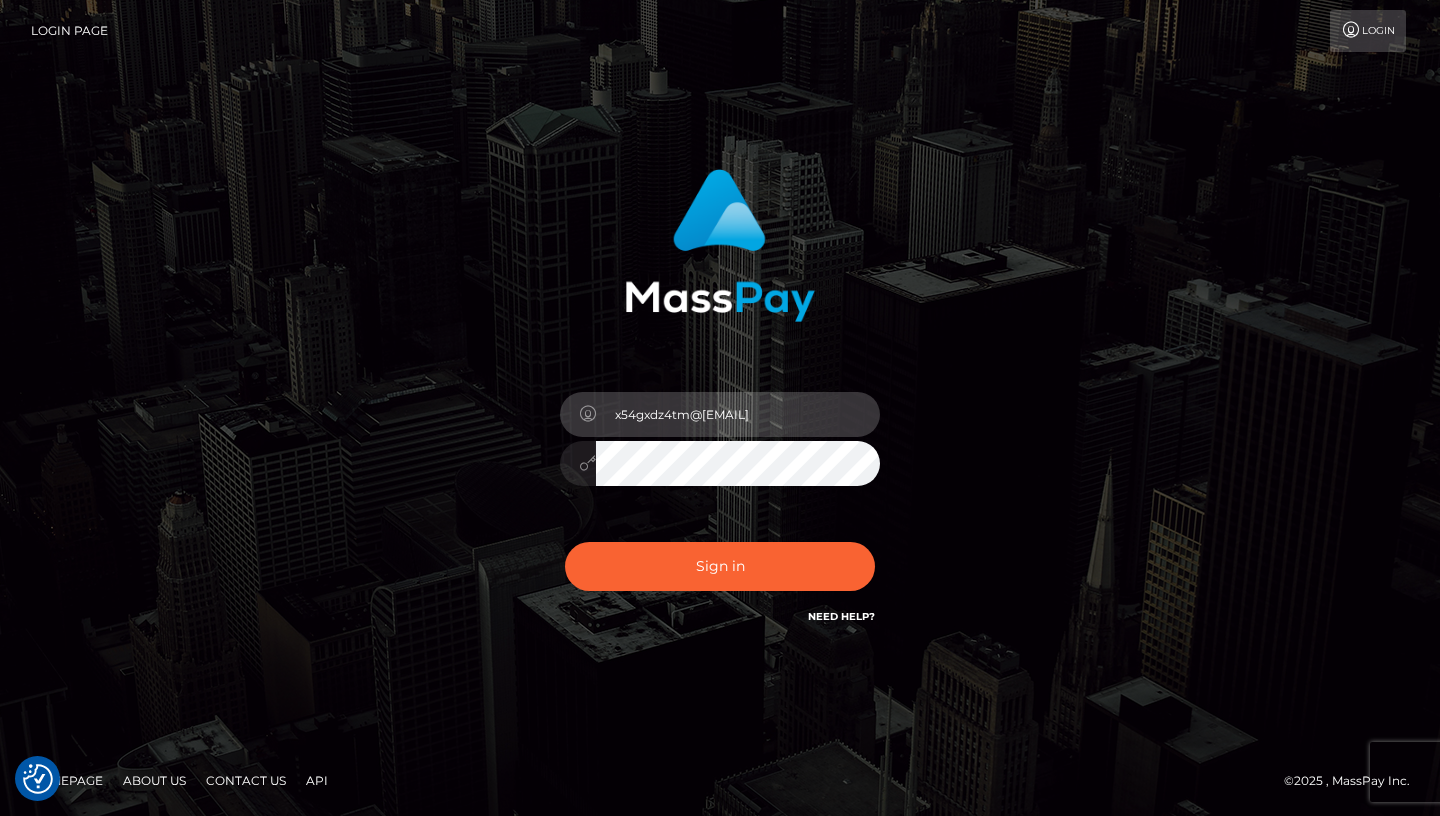 type on "x54gxdz4tm@[EMAIL]" 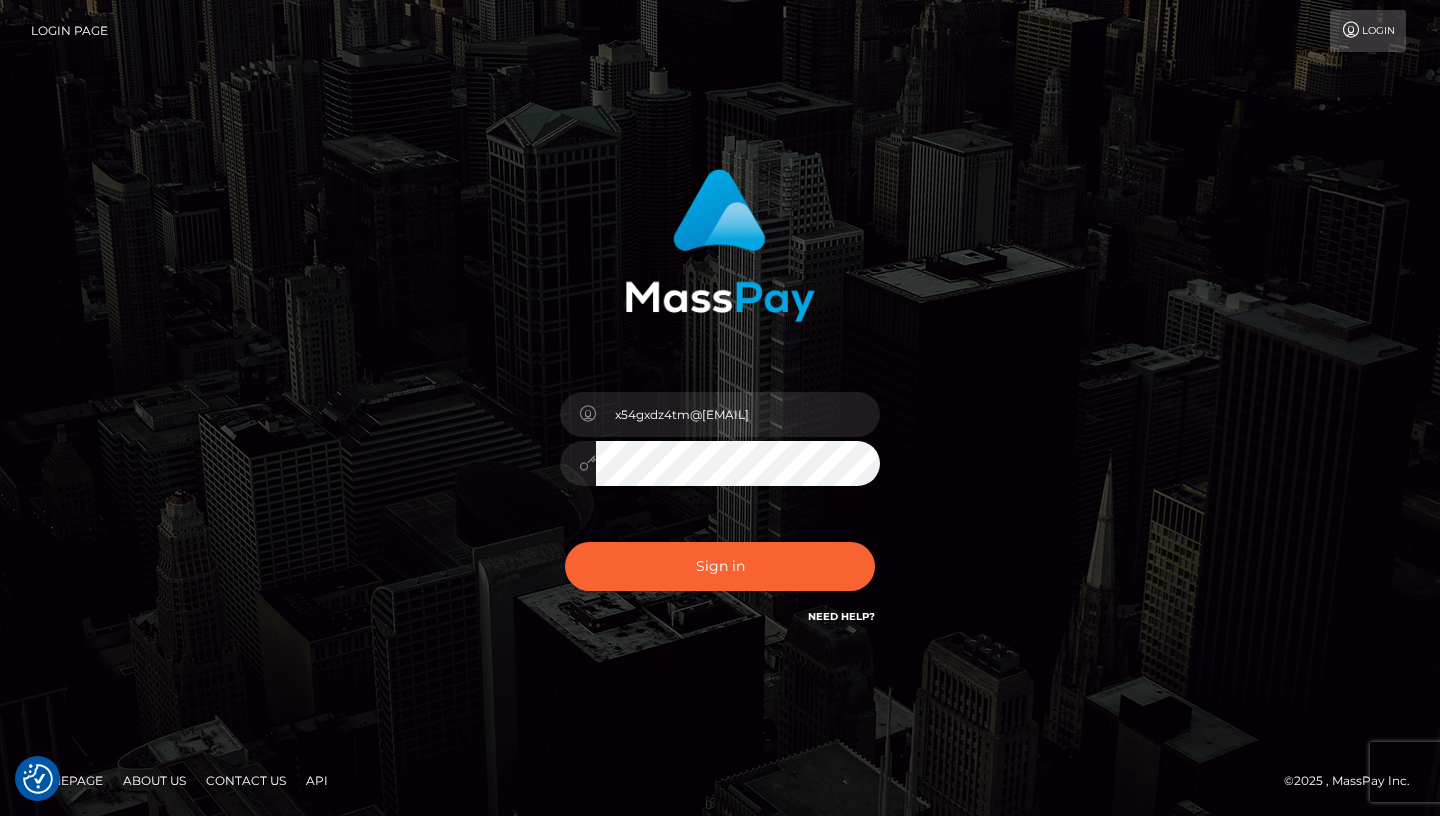 click on "x54gxdz4tm@[EMAIL]" at bounding box center [720, 408] 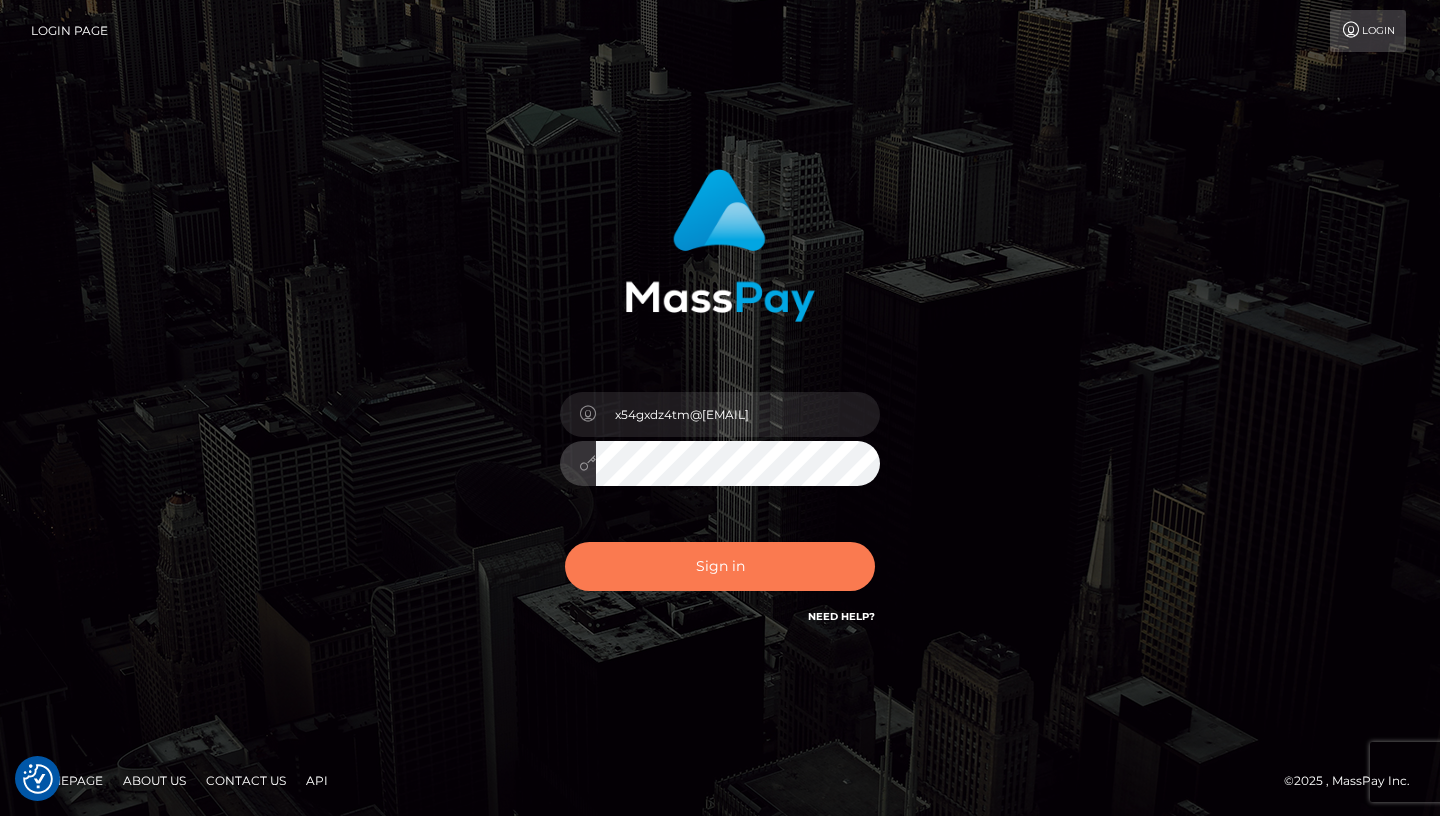 click on "Sign in" at bounding box center [720, 566] 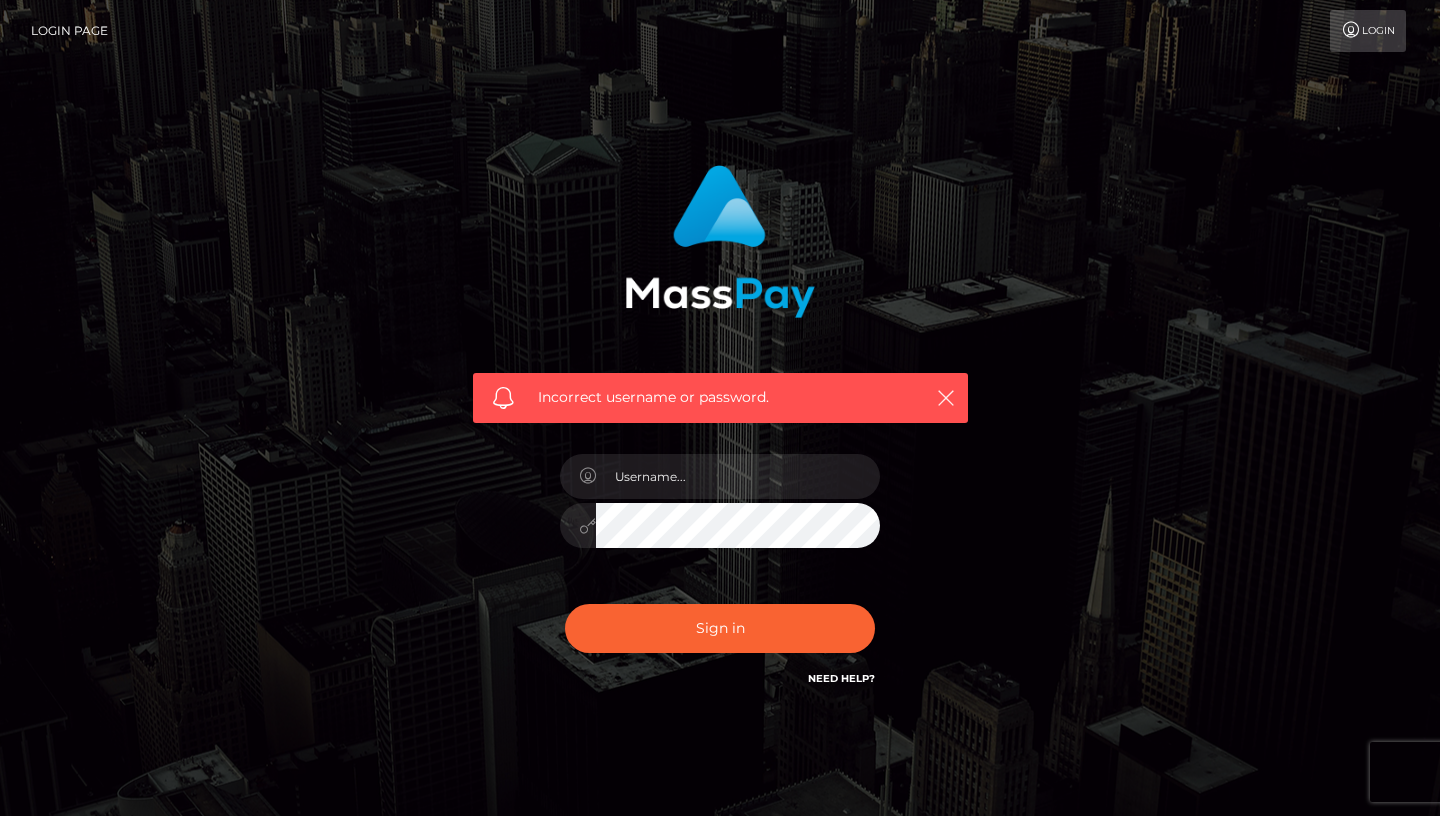 scroll, scrollTop: 0, scrollLeft: 0, axis: both 